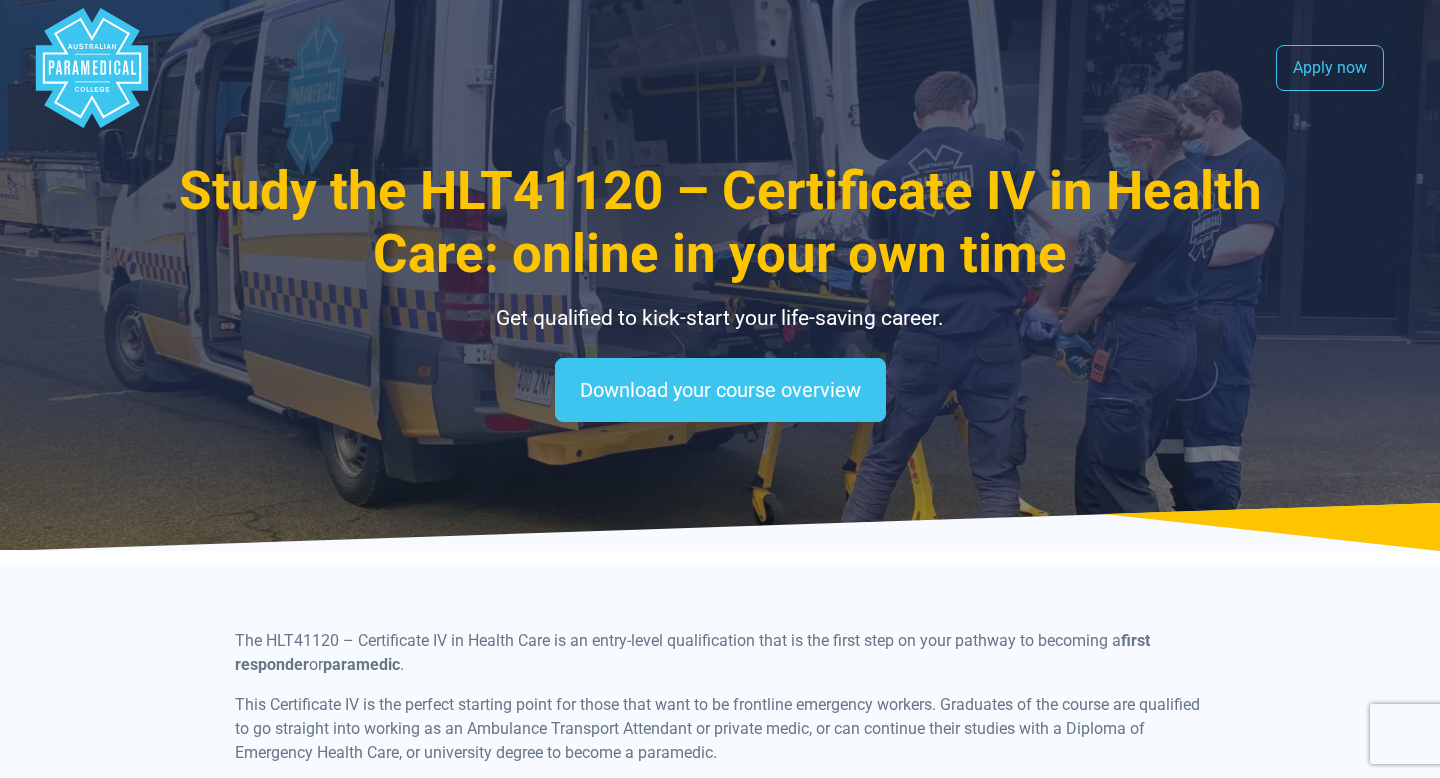 scroll, scrollTop: 0, scrollLeft: 0, axis: both 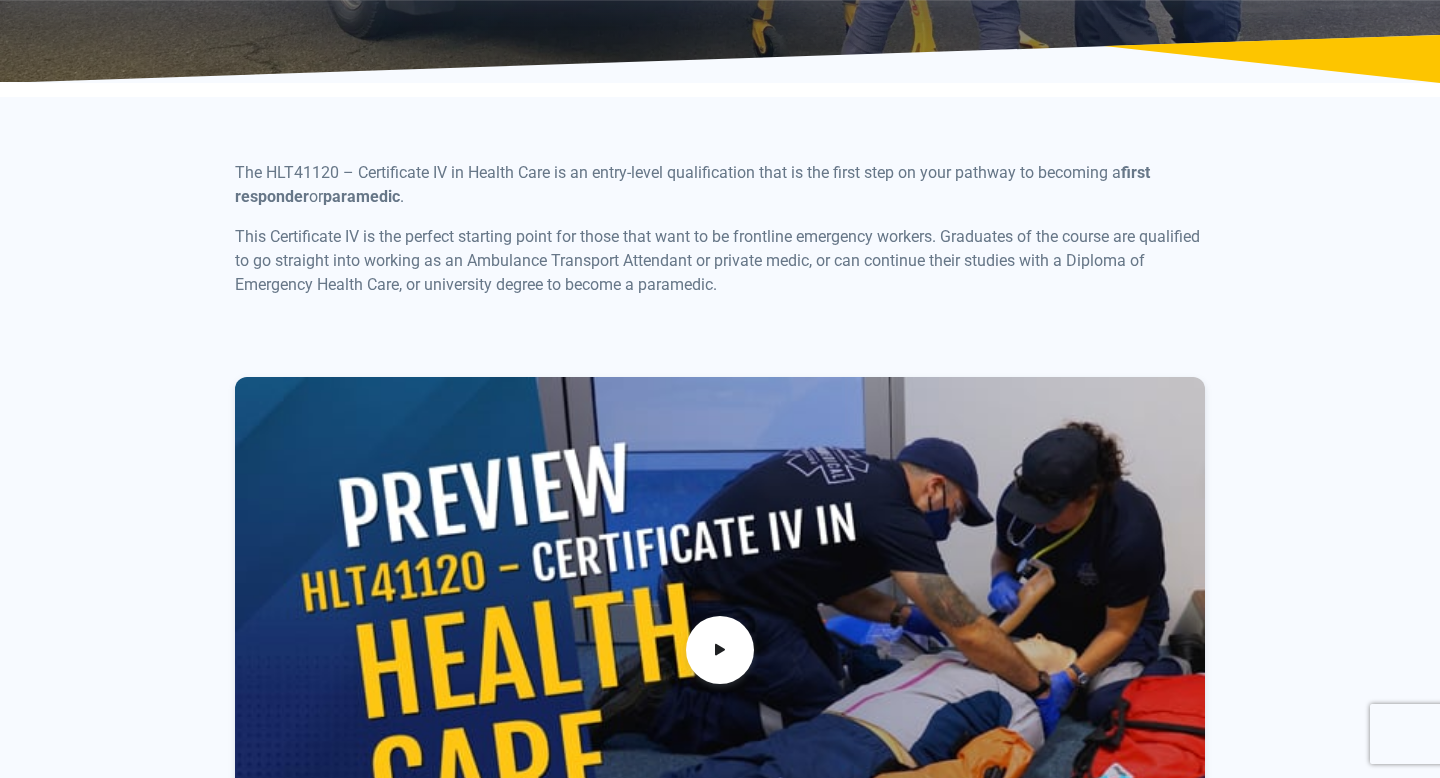 click on "first responder" at bounding box center [692, 184] 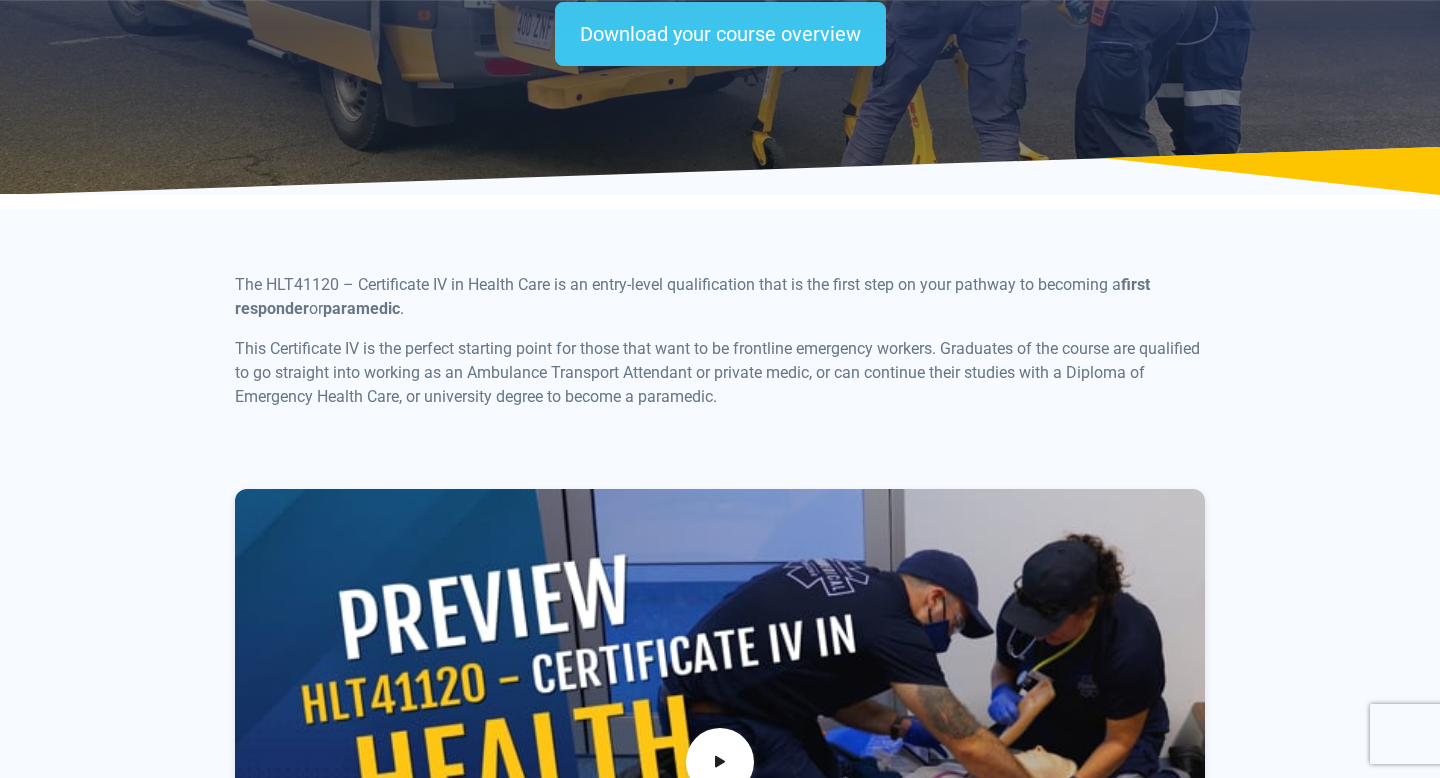 scroll, scrollTop: 0, scrollLeft: 0, axis: both 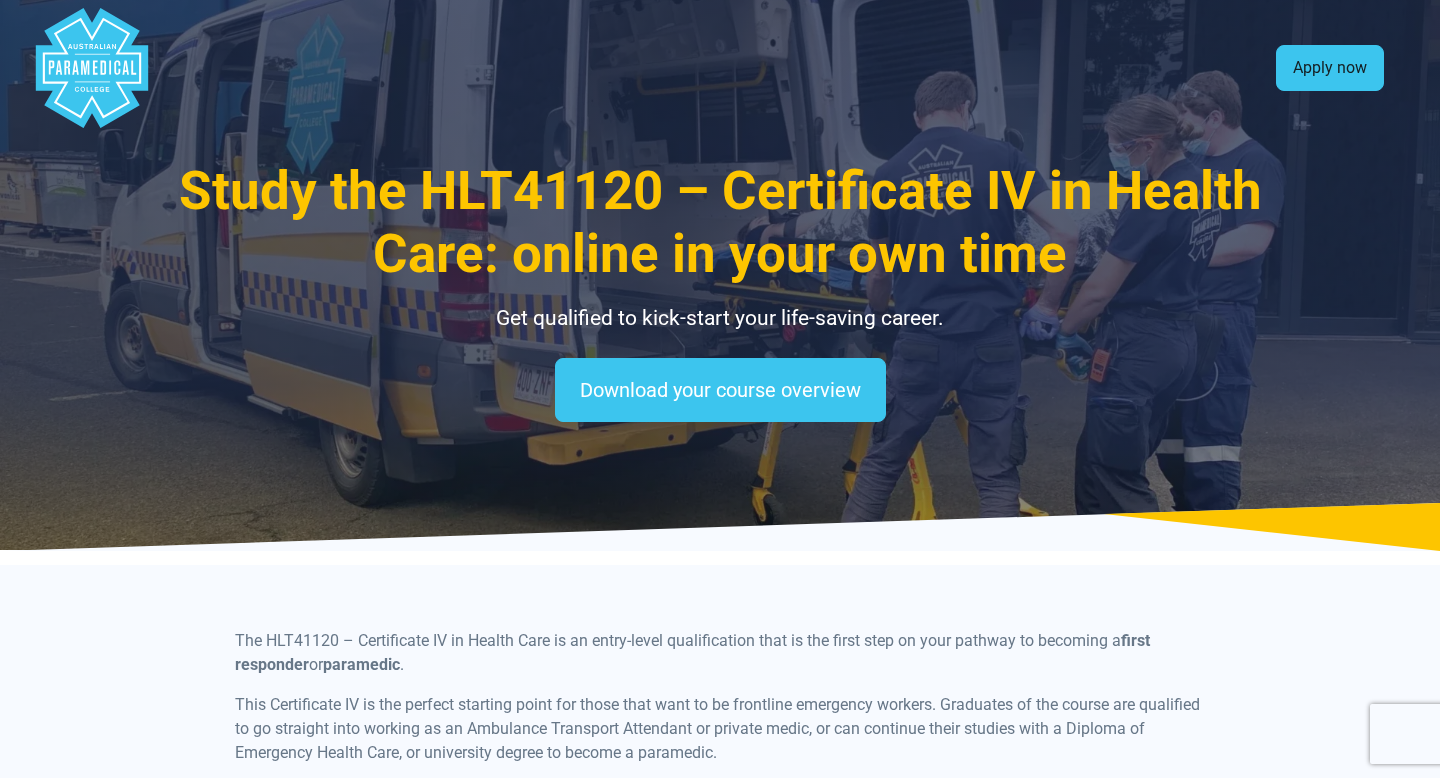click on "Apply now" at bounding box center [1330, 68] 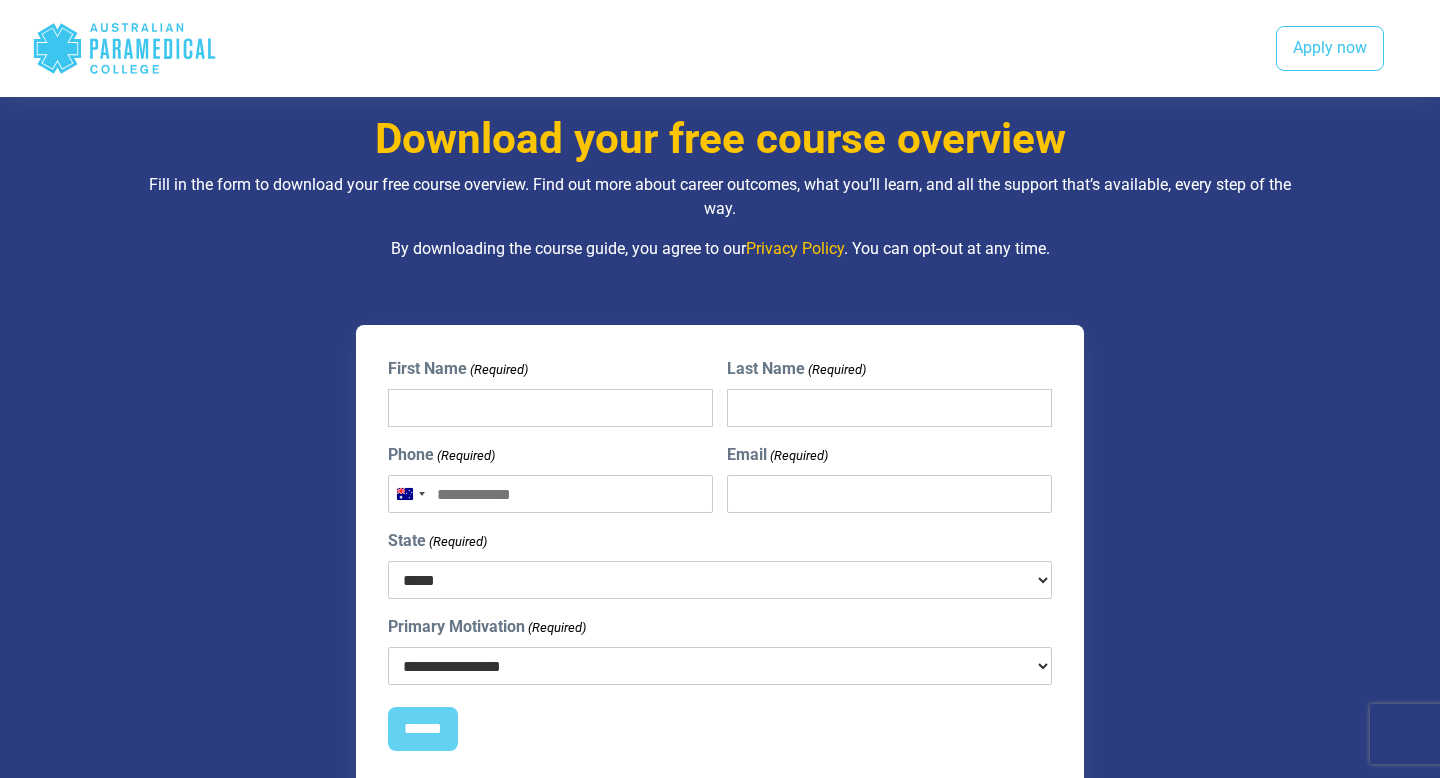 scroll, scrollTop: 2094, scrollLeft: 0, axis: vertical 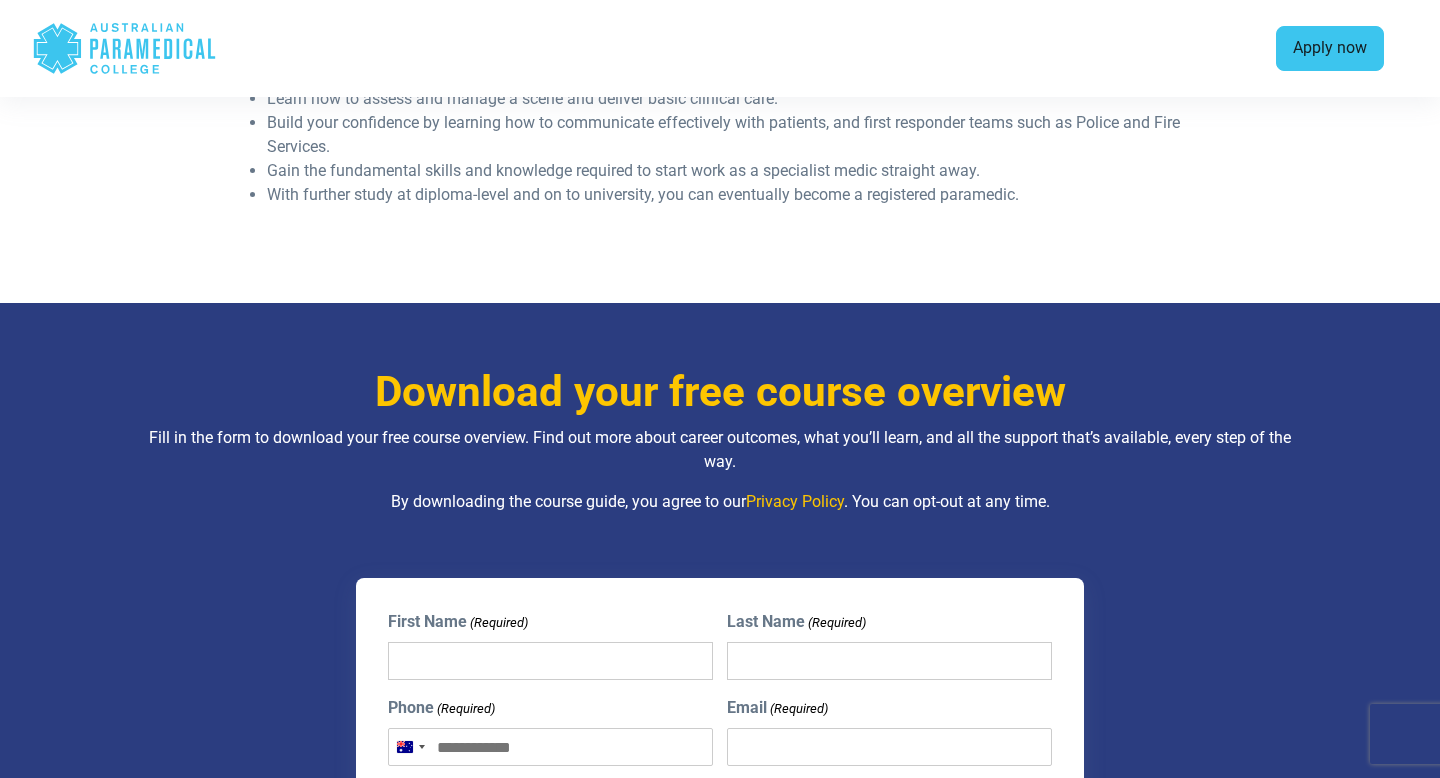 click on "Apply now" at bounding box center (1330, 49) 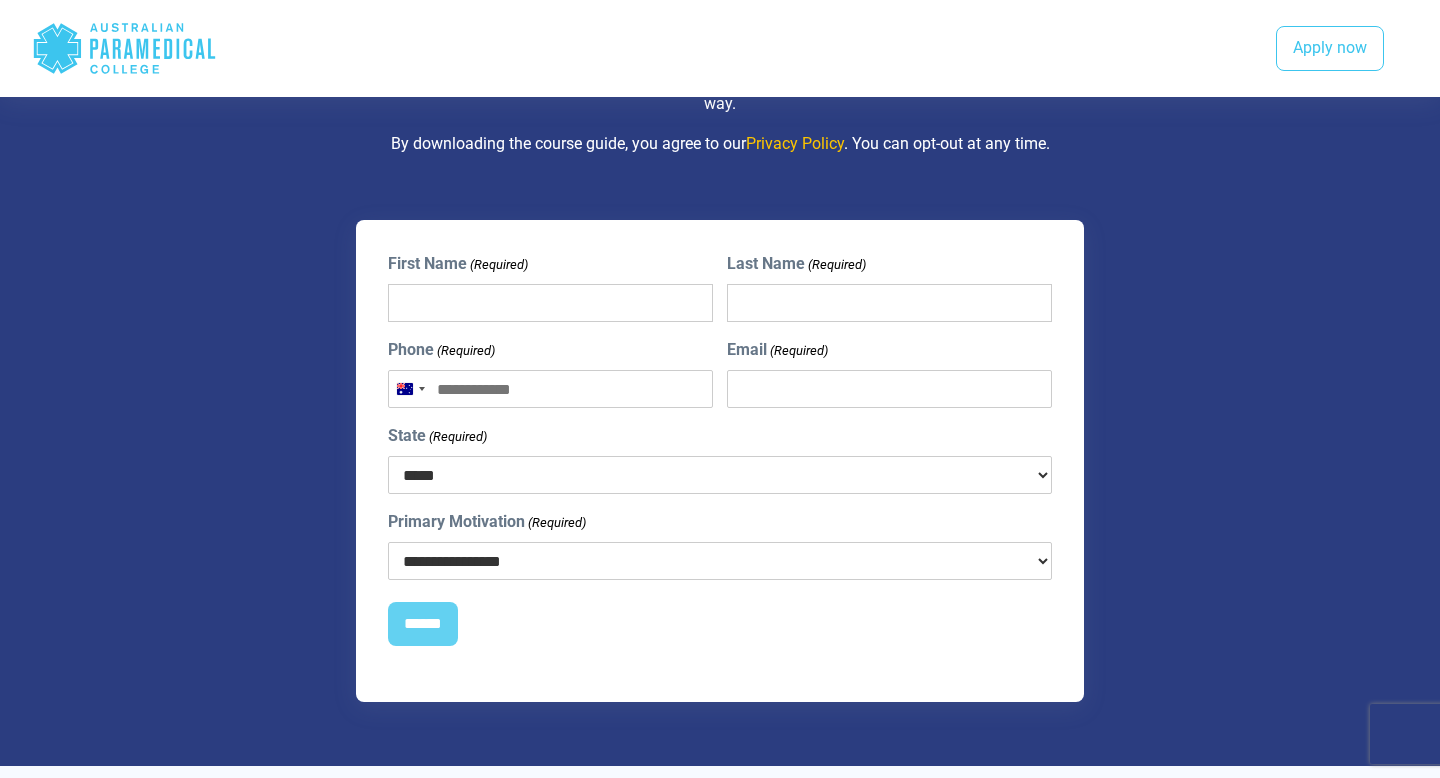 click on "First Name (Required)" at bounding box center (550, 303) 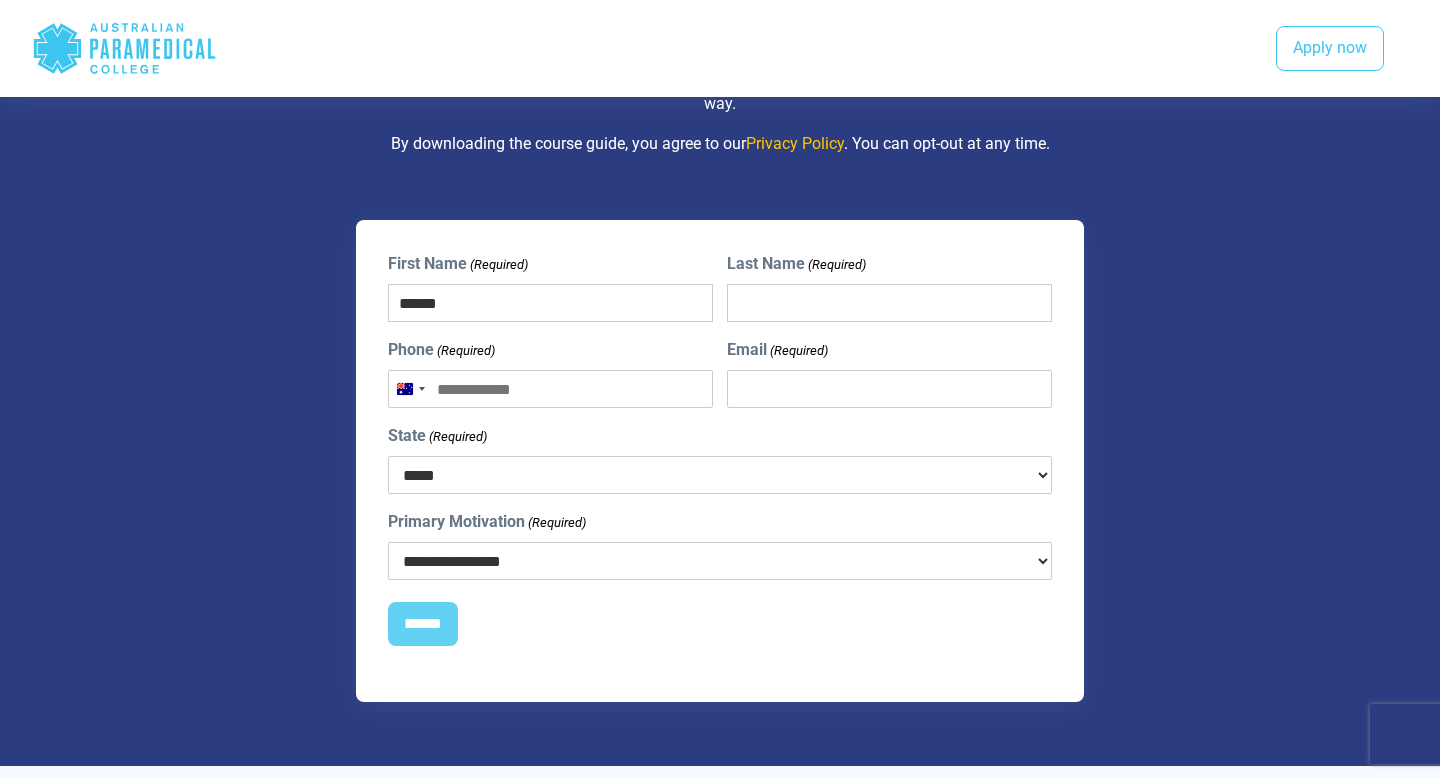type on "*****" 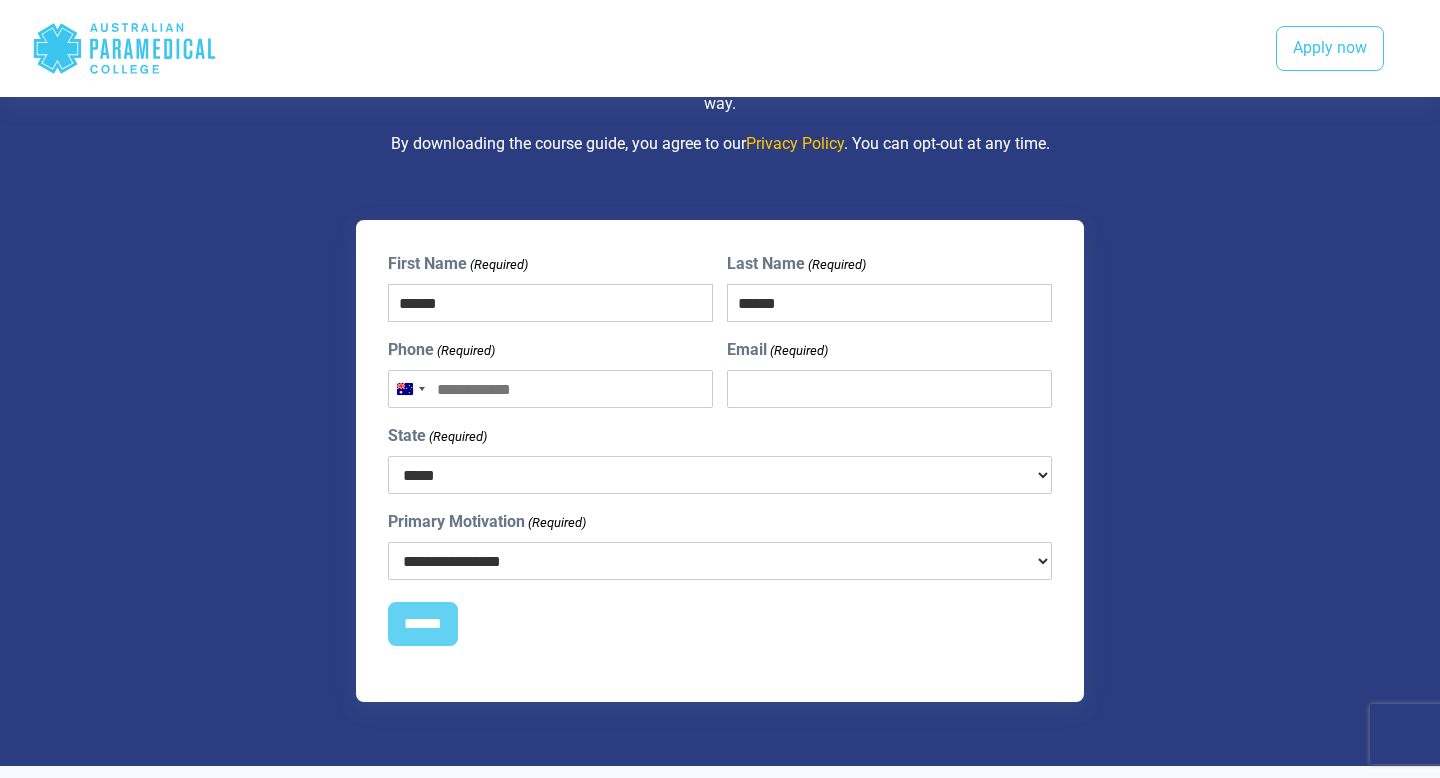 type on "******" 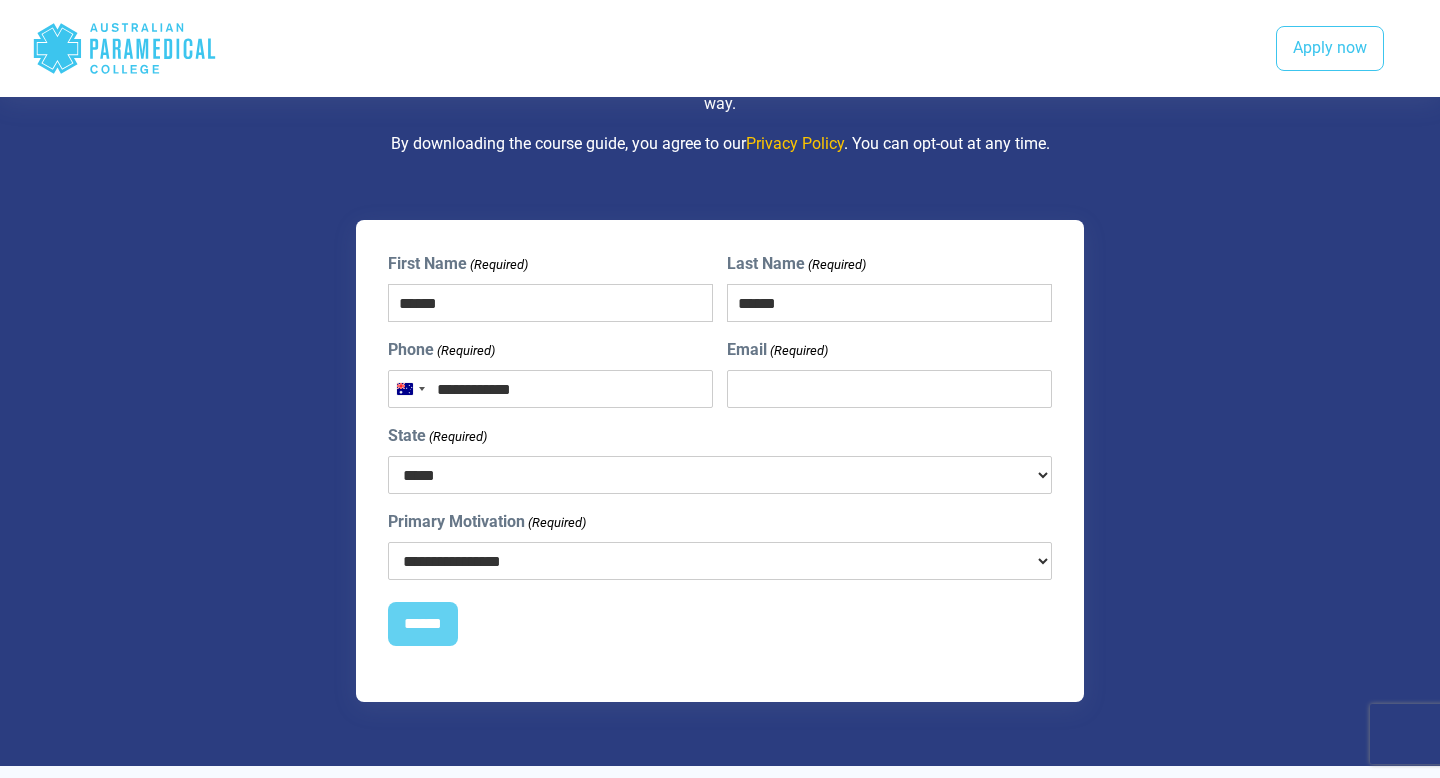 type on "**********" 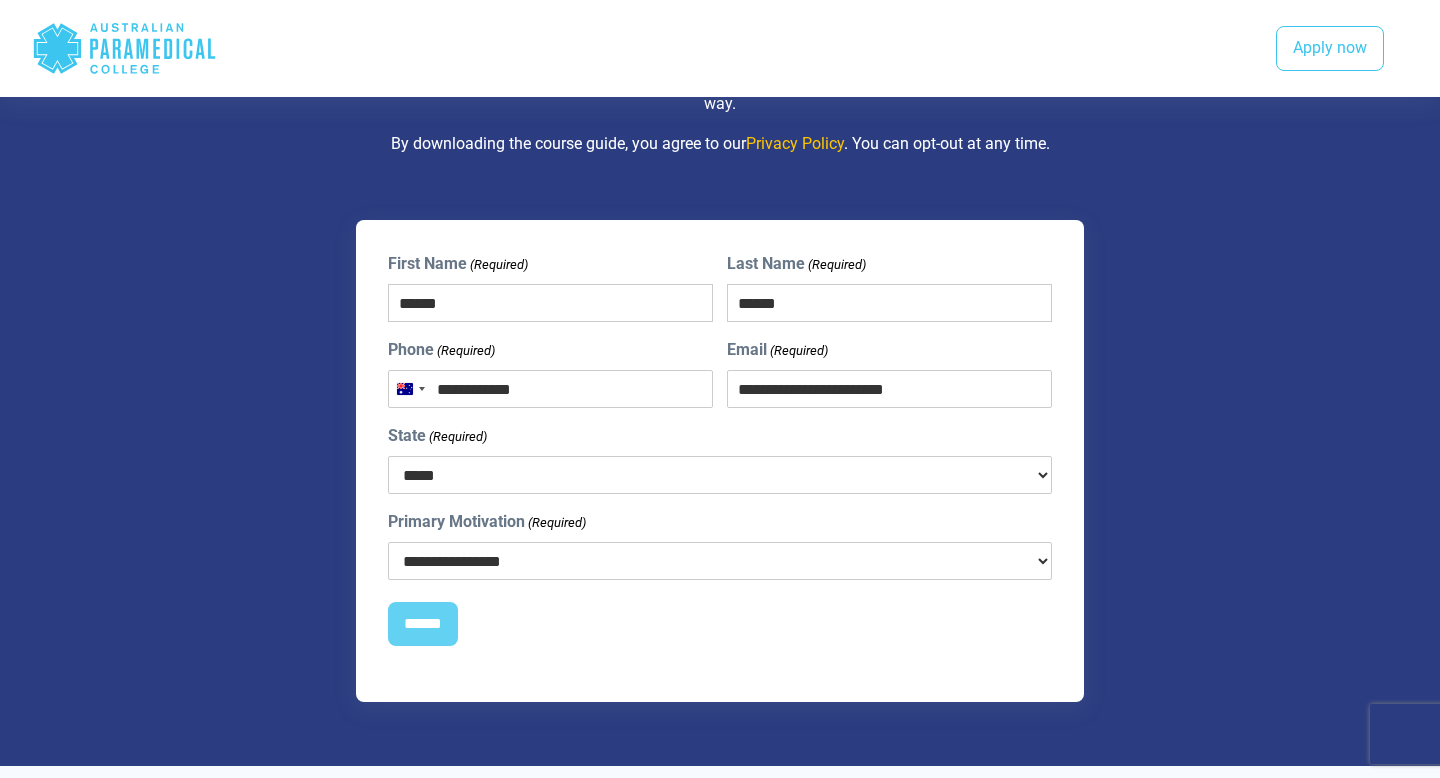 type on "**********" 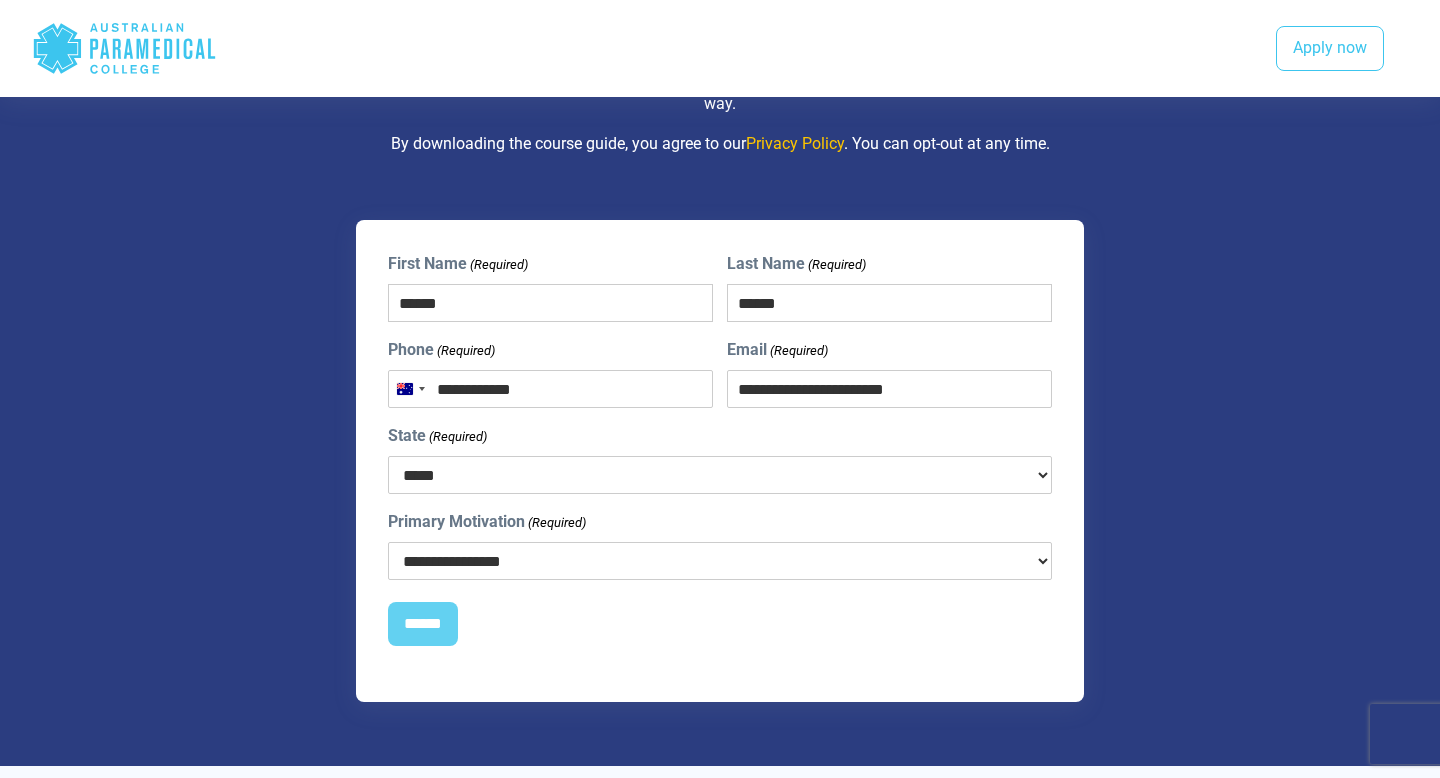 click on "***** *** *** *** ** ** *** ** ***" at bounding box center (720, 475) 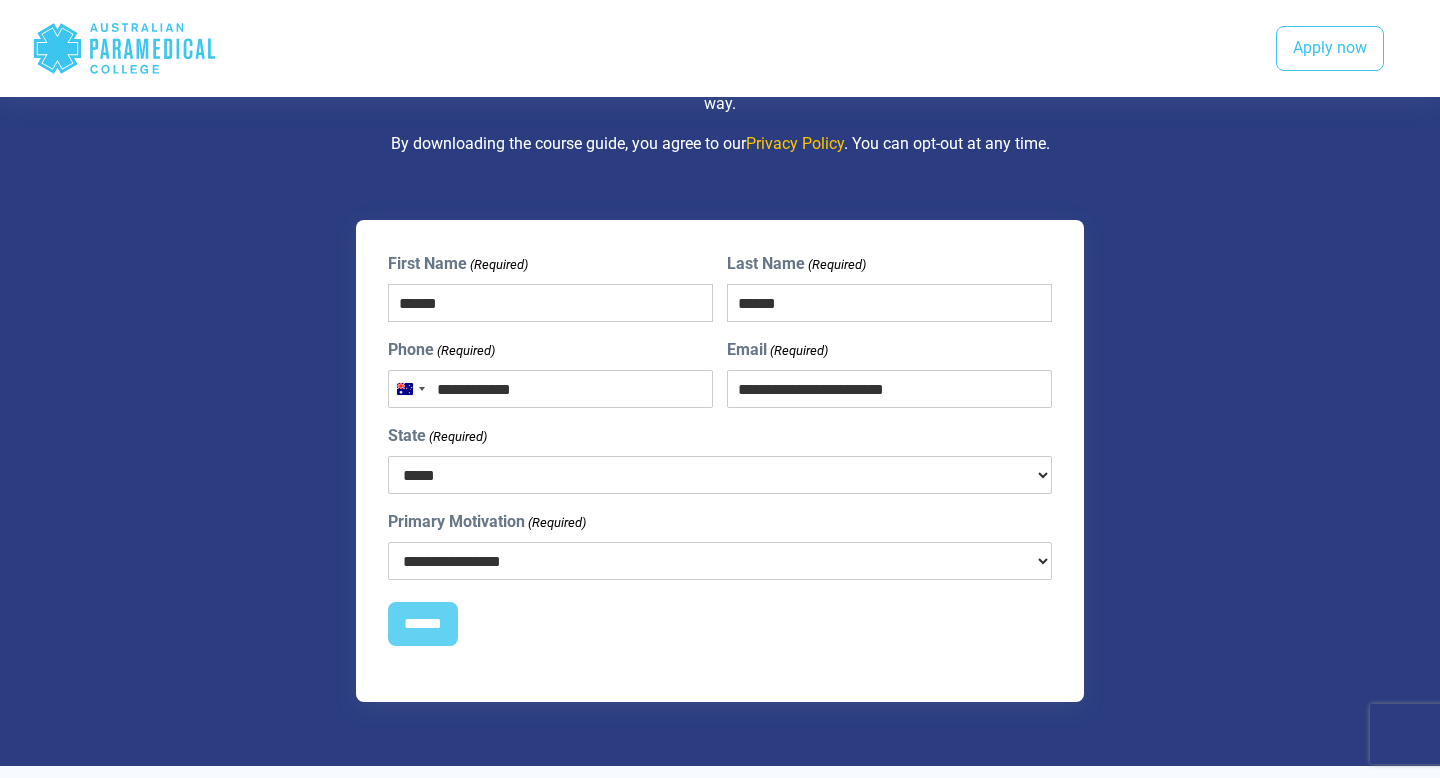 select on "***" 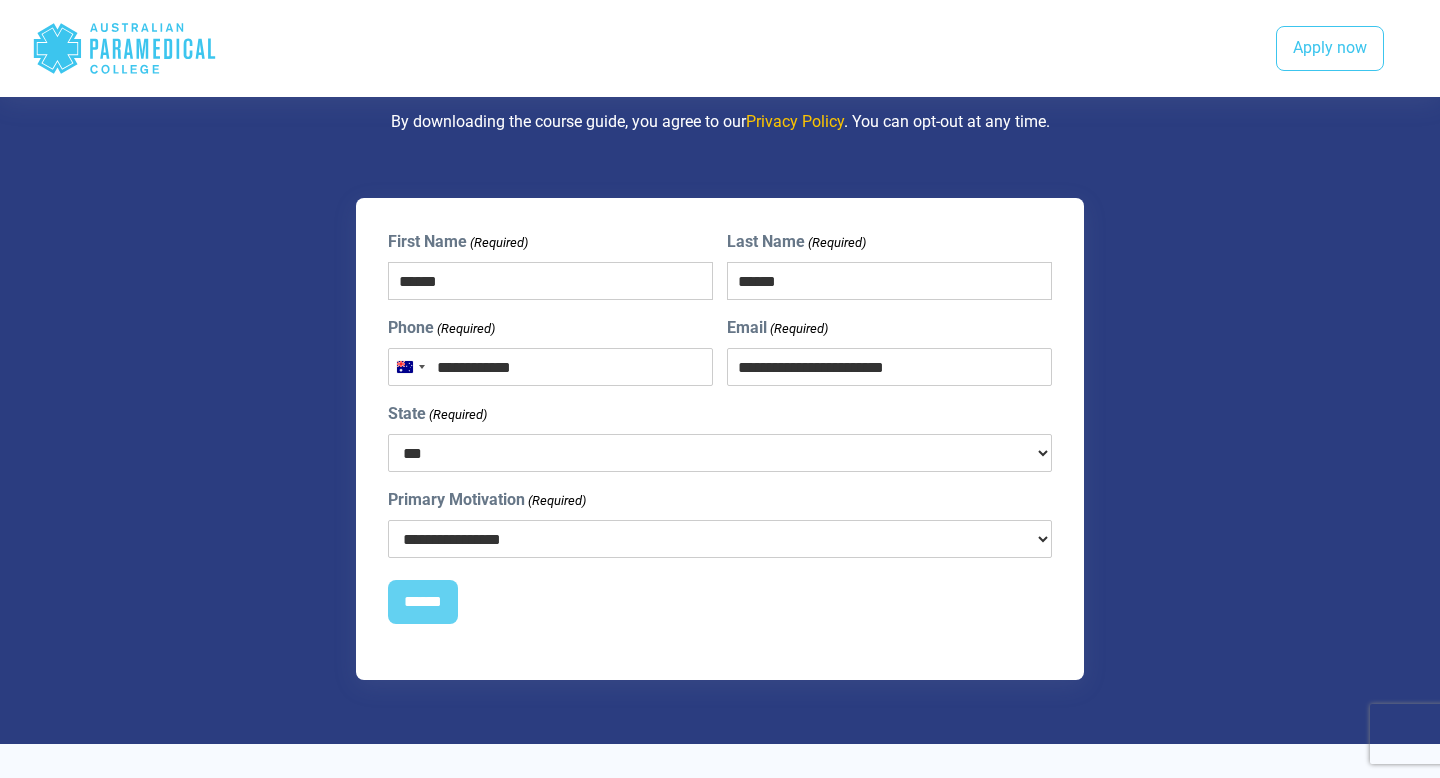 scroll, scrollTop: 2479, scrollLeft: 0, axis: vertical 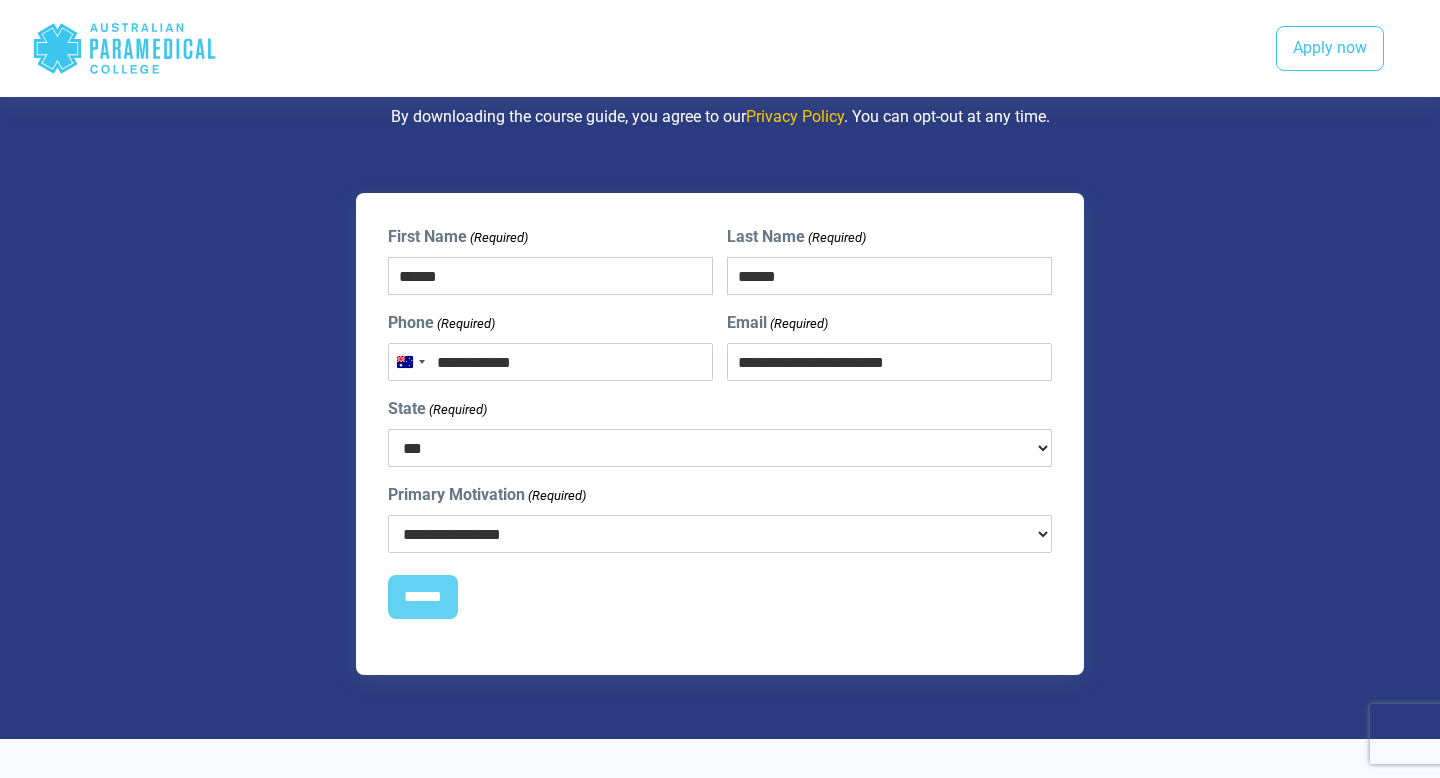click on "**********" at bounding box center [720, 534] 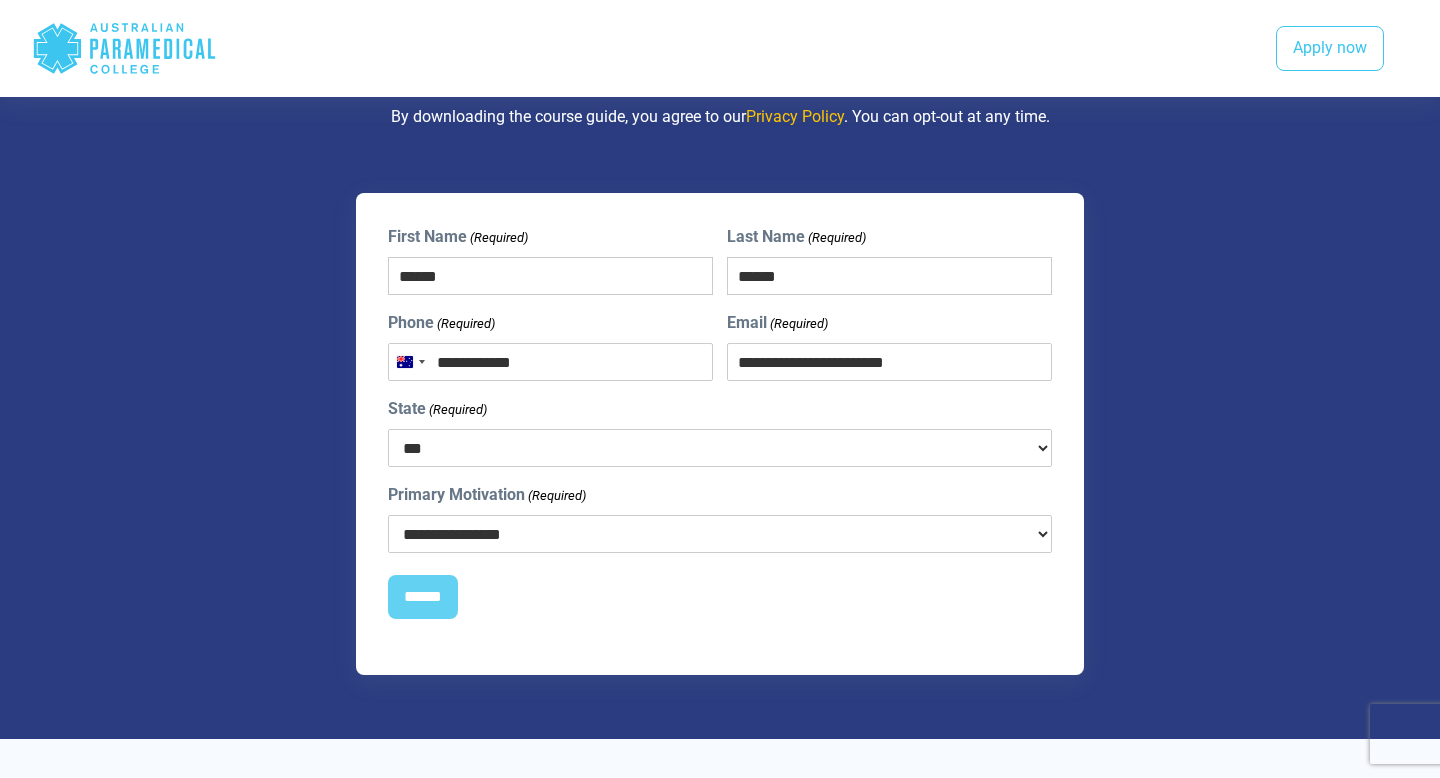 select on "**********" 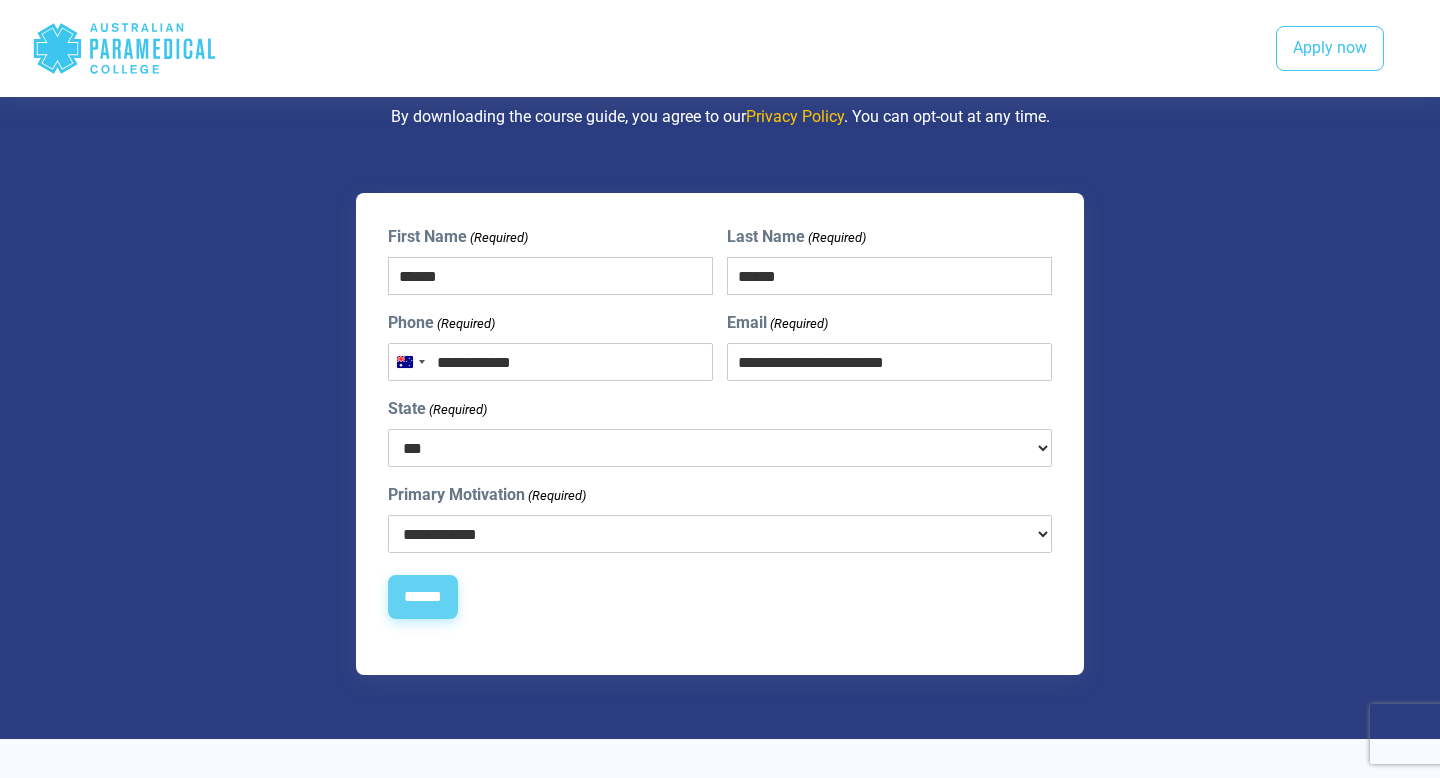 click on "******" at bounding box center [423, 597] 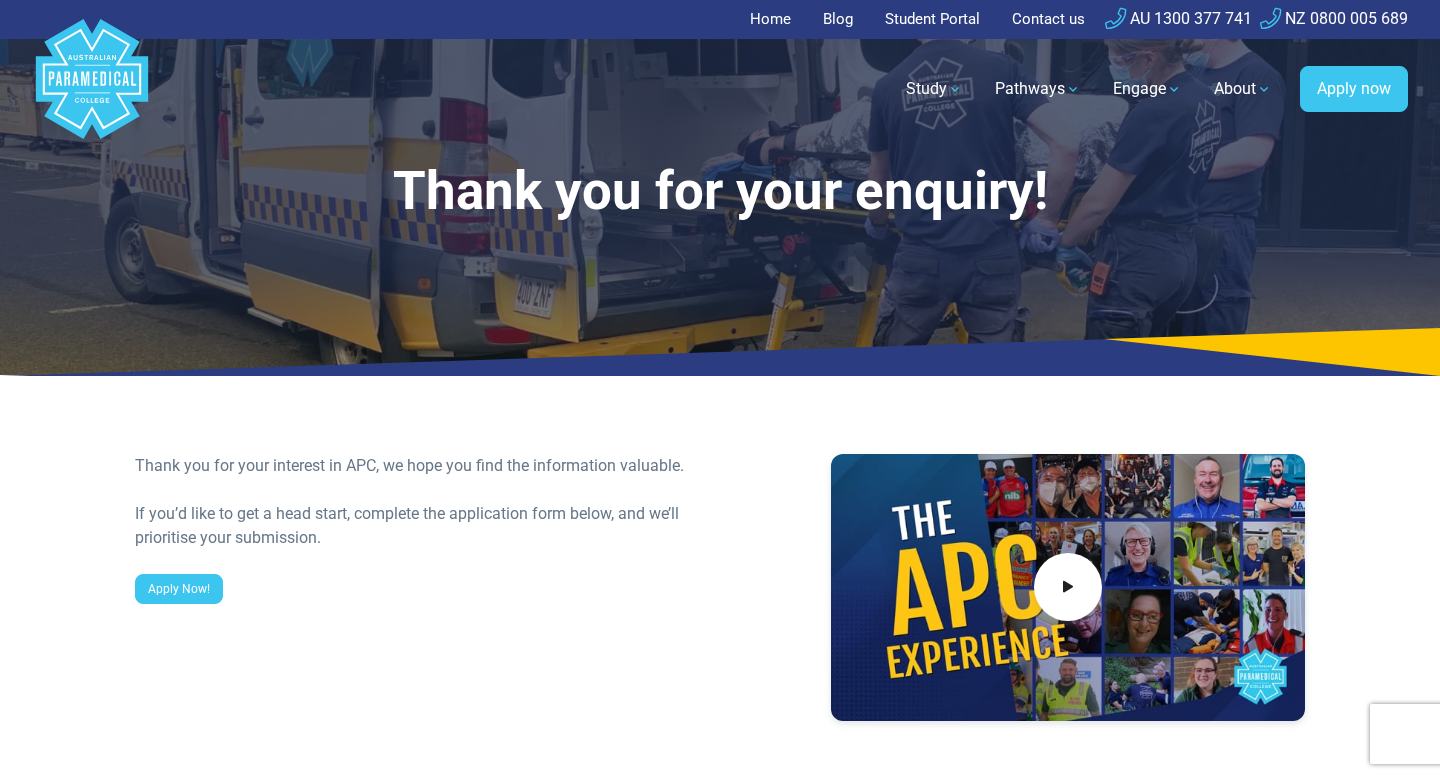 scroll, scrollTop: 0, scrollLeft: 0, axis: both 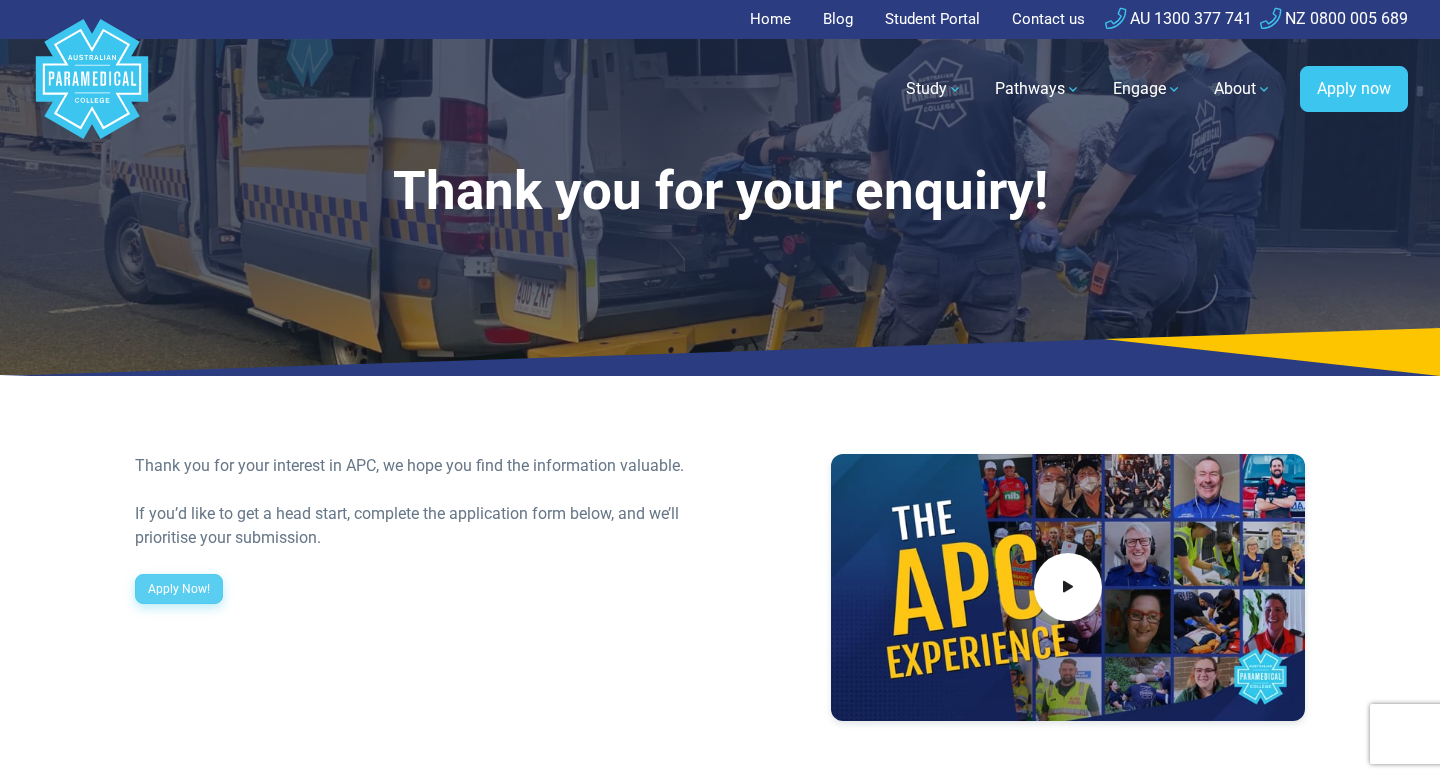 click on "Apply Now!" at bounding box center [179, 589] 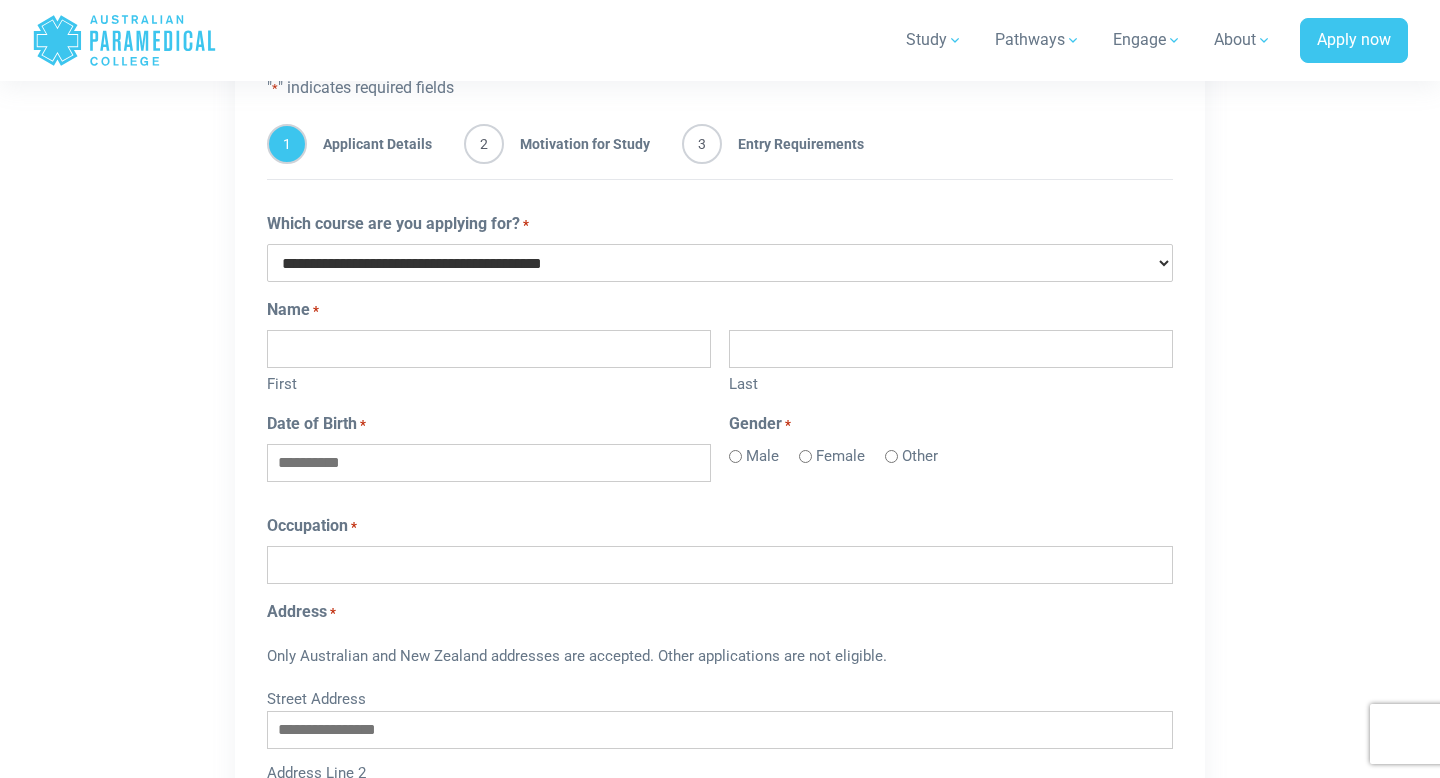 scroll, scrollTop: 1215, scrollLeft: 0, axis: vertical 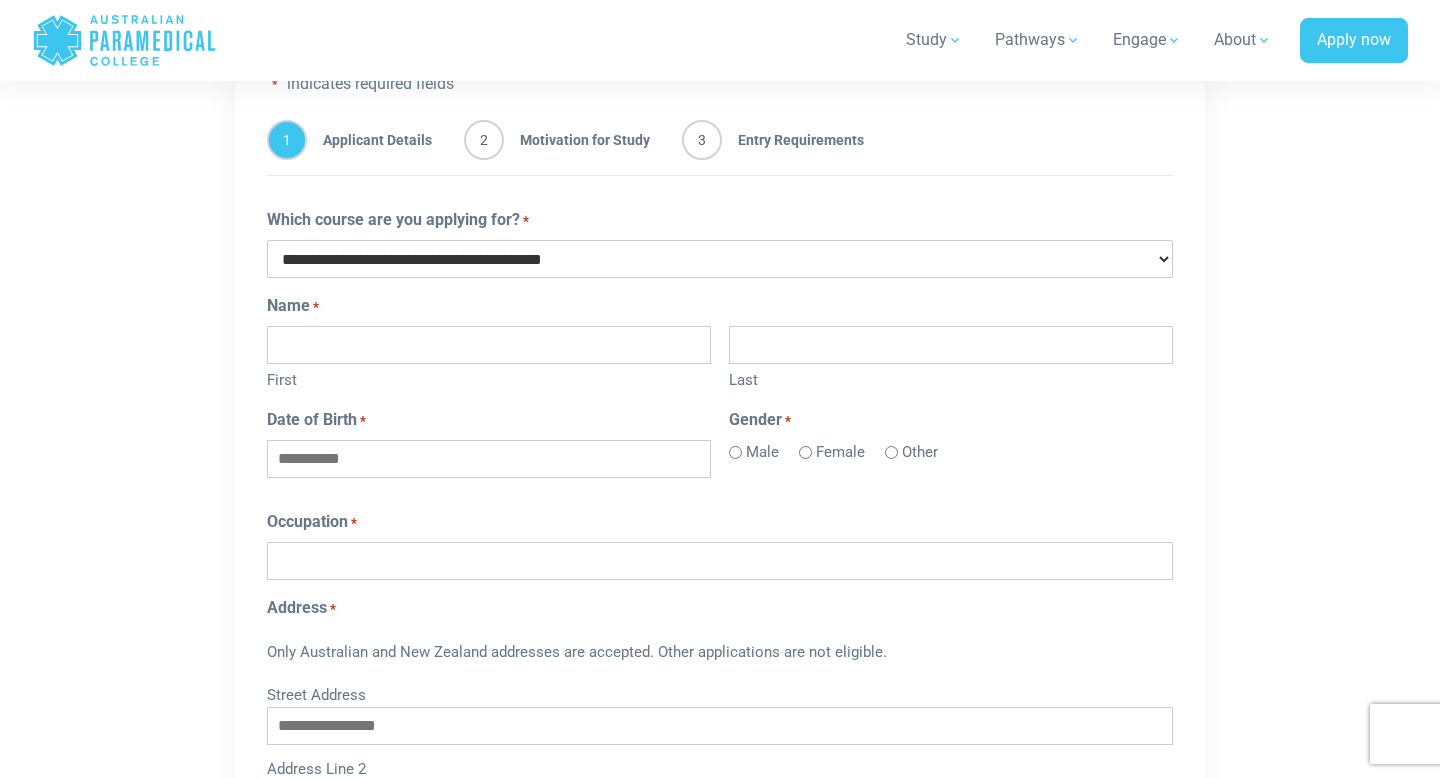 click on "**********" at bounding box center (720, 259) 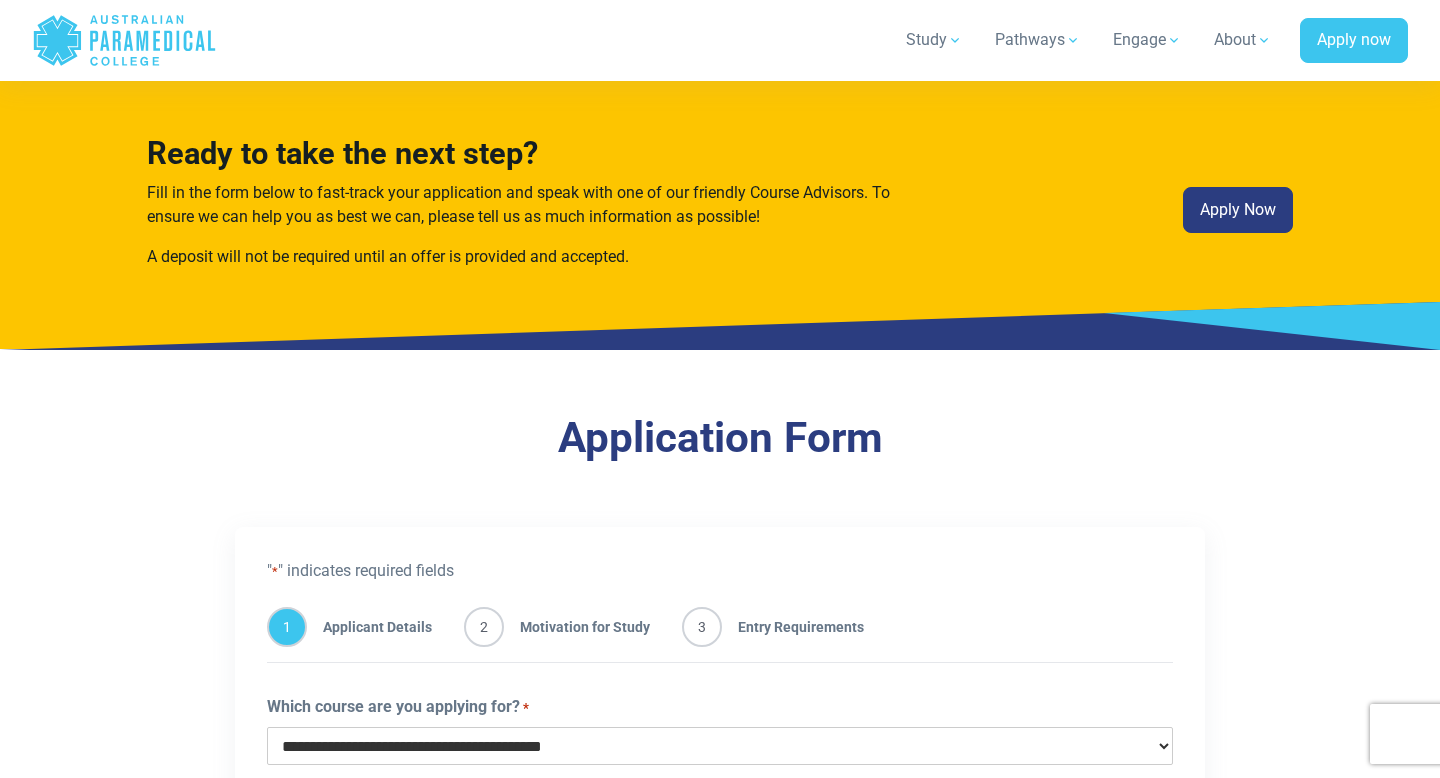 scroll, scrollTop: 615, scrollLeft: 0, axis: vertical 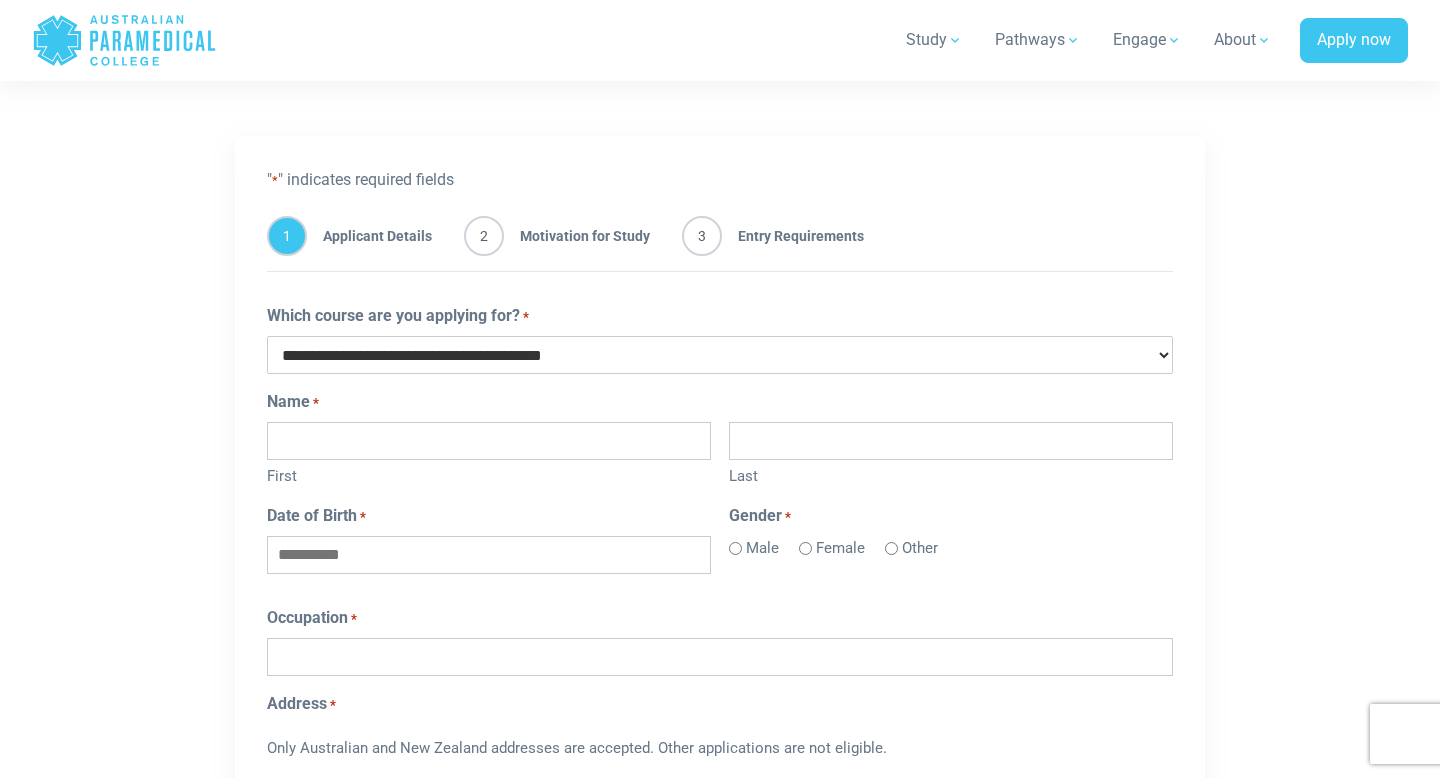 click on "**********" at bounding box center [720, 355] 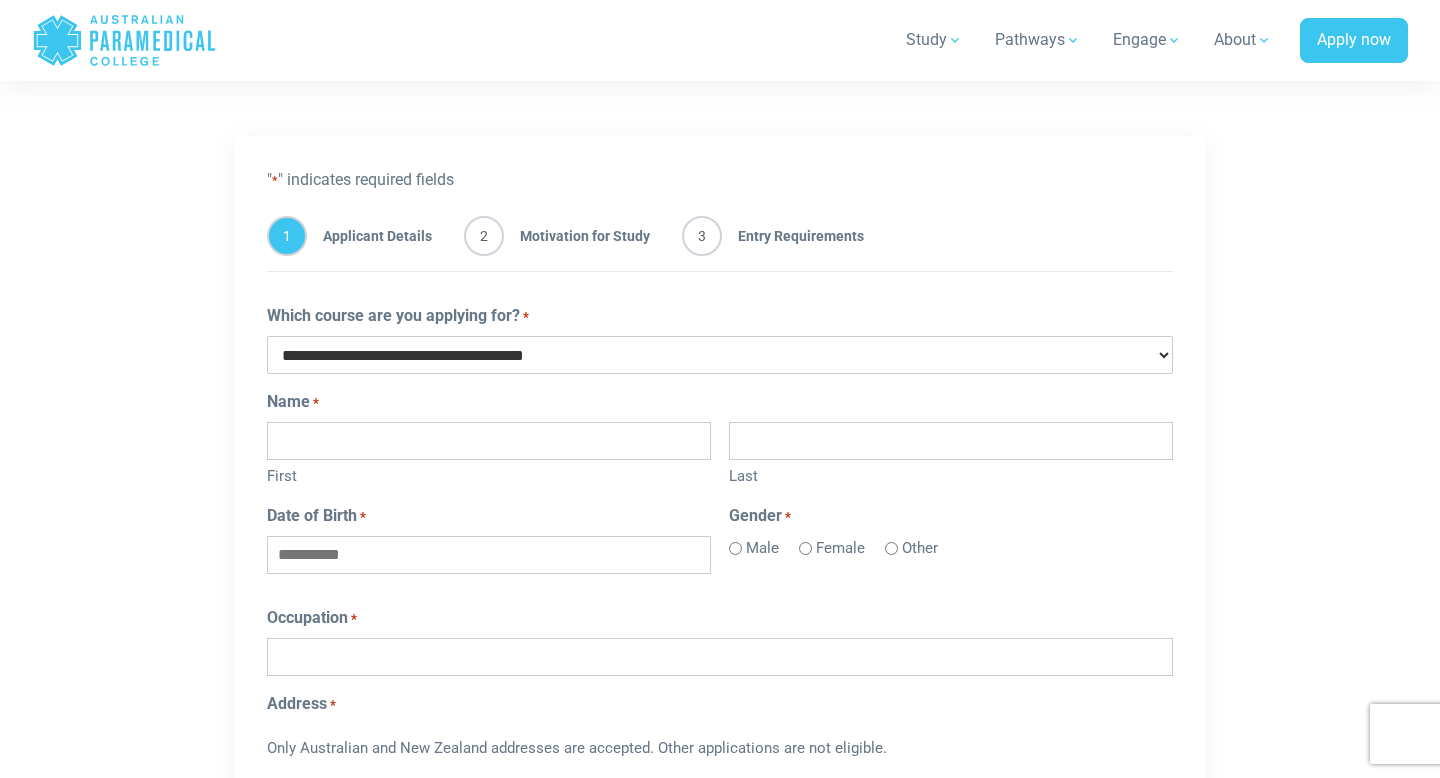 scroll, scrollTop: 1178, scrollLeft: 0, axis: vertical 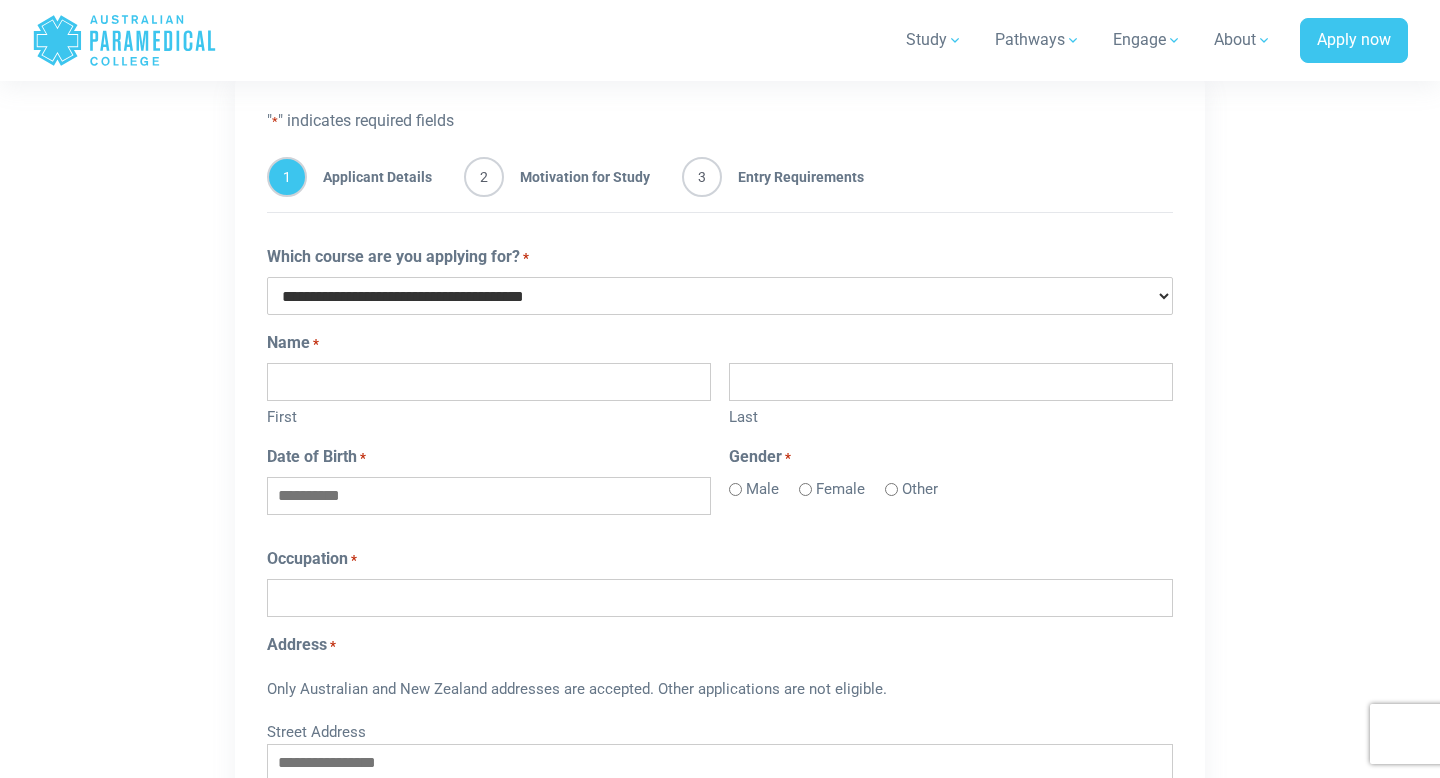 click on "First" at bounding box center [489, 382] 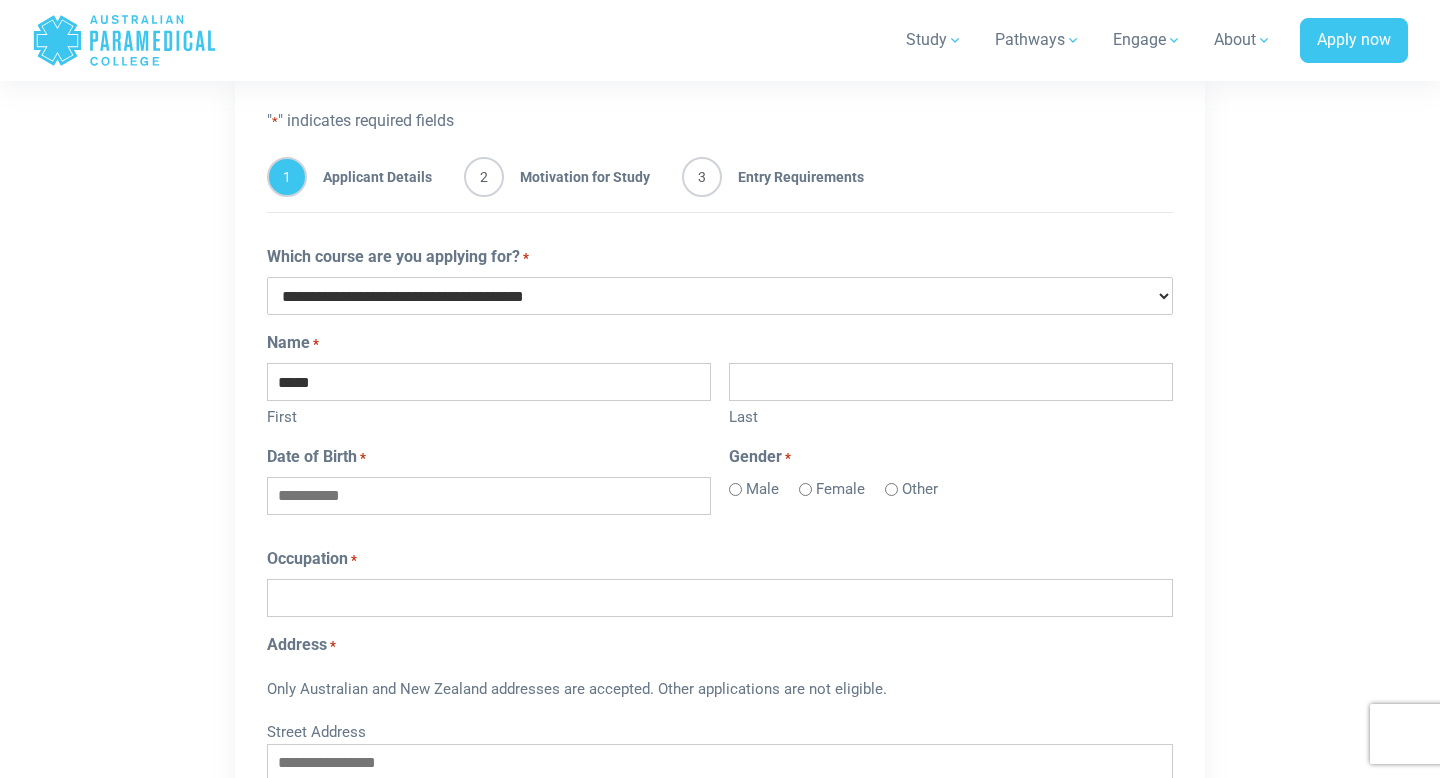 type on "*****" 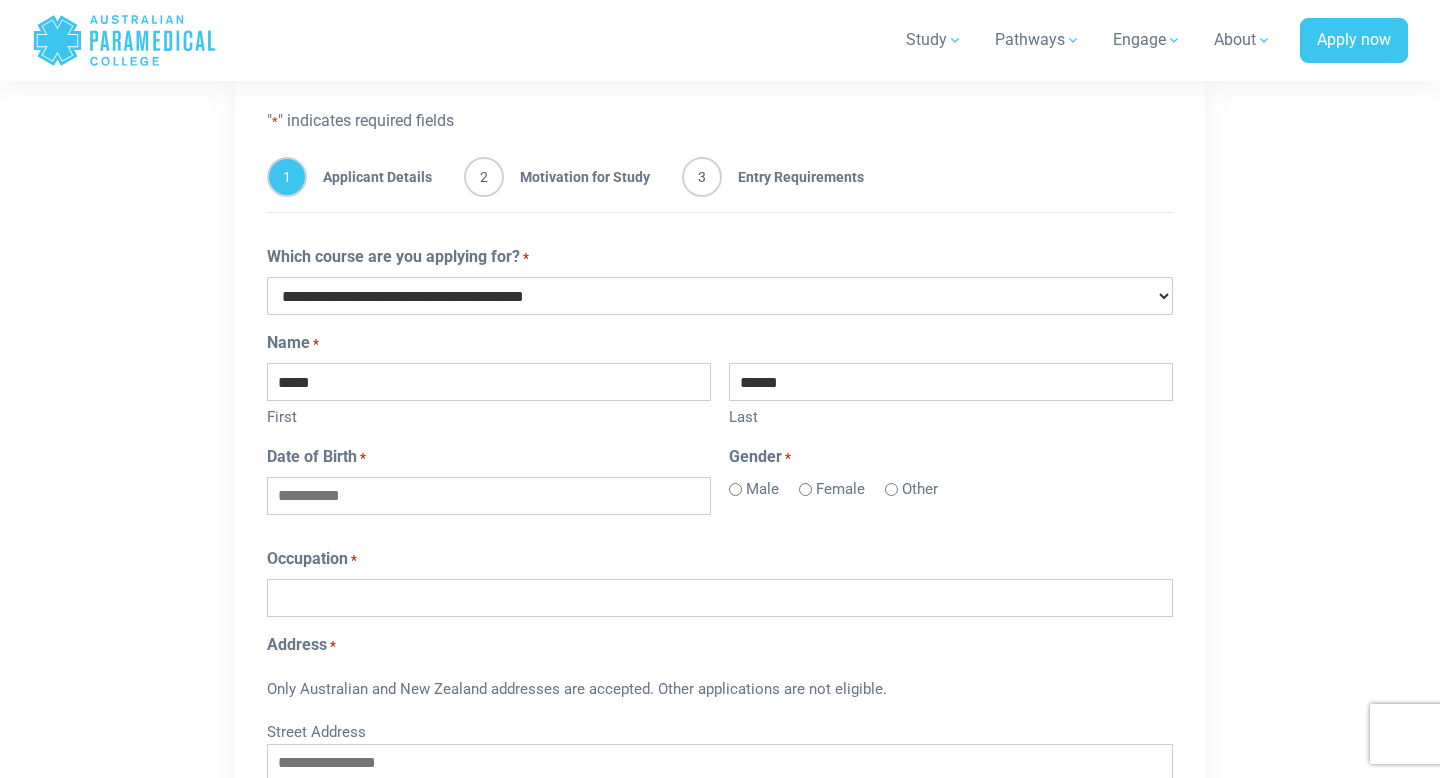 type on "******" 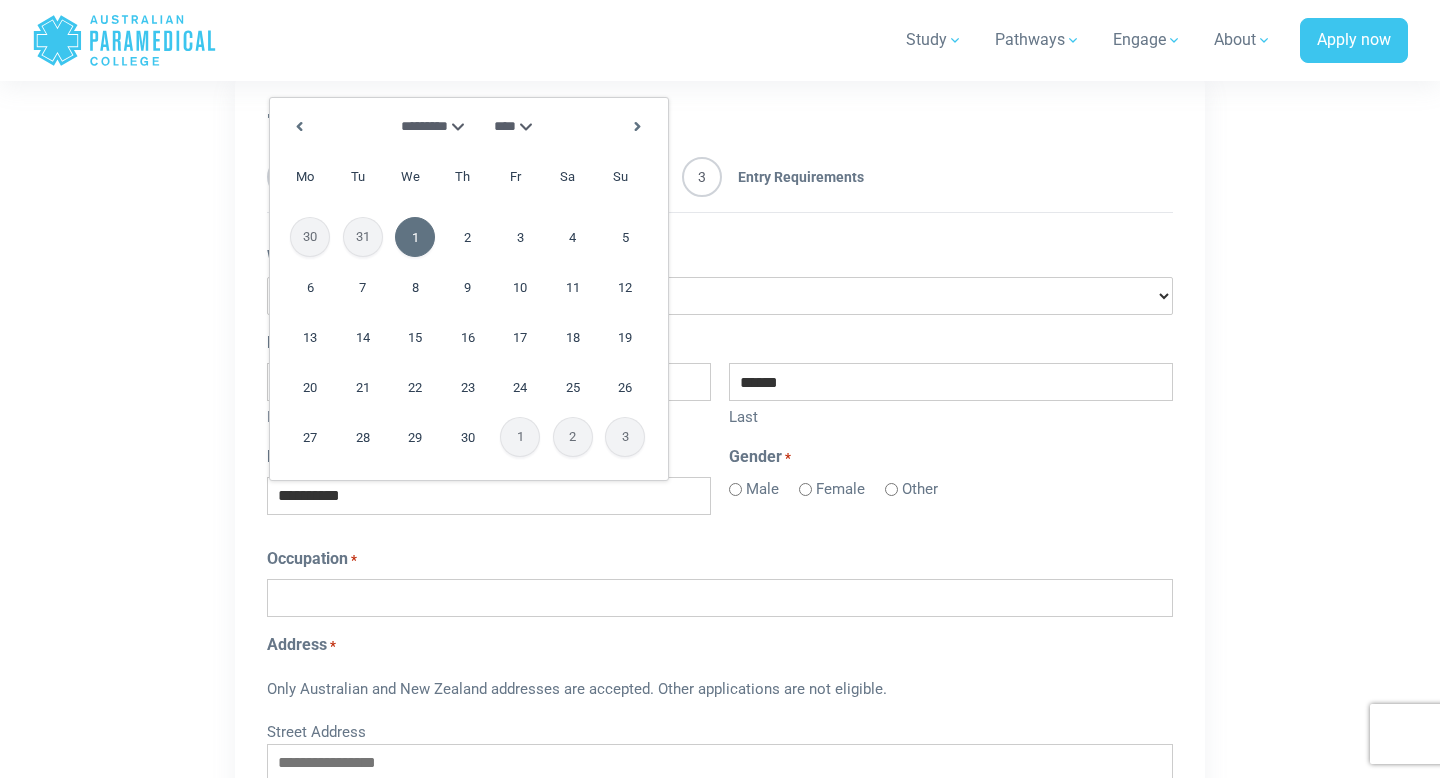 type on "**********" 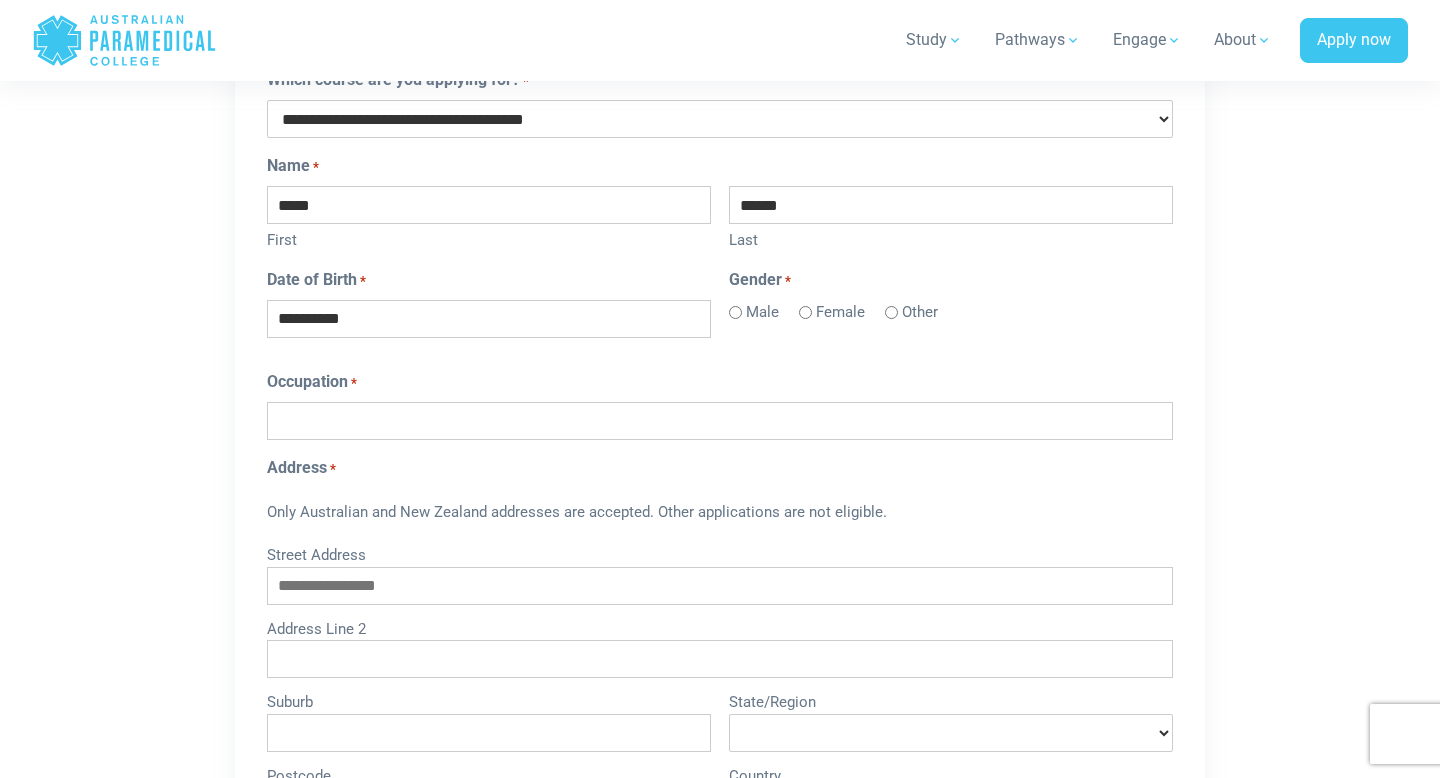scroll, scrollTop: 1387, scrollLeft: 0, axis: vertical 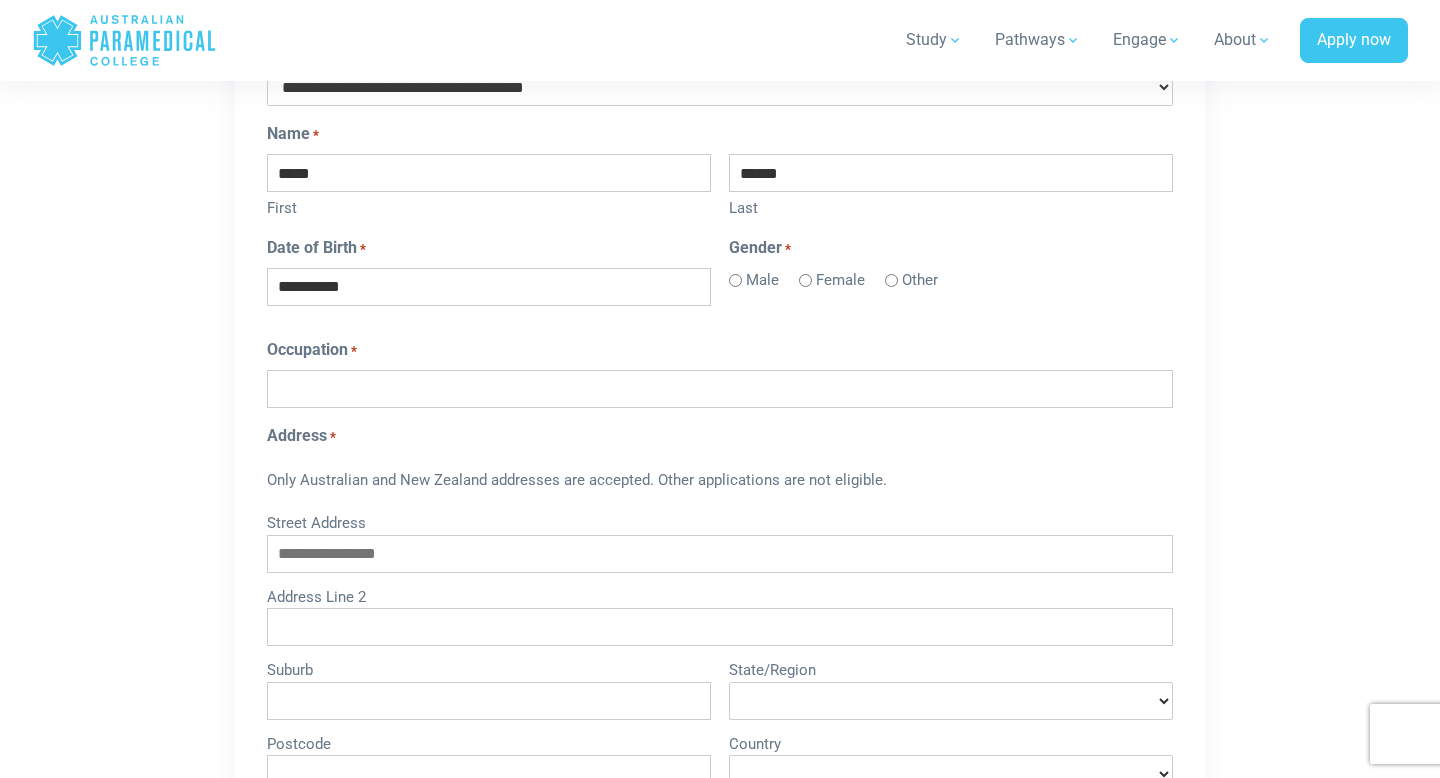 click on "Occupation *" at bounding box center [720, 389] 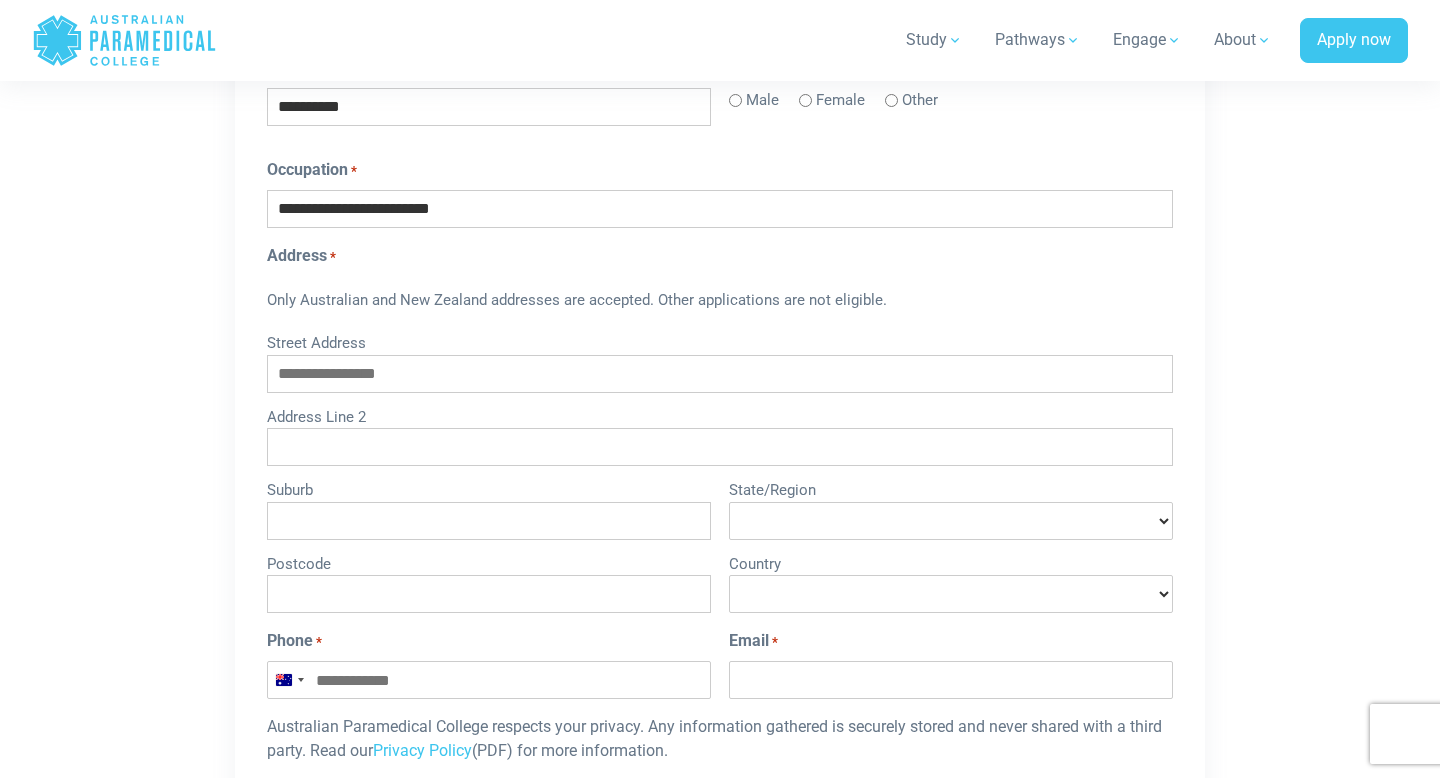 scroll, scrollTop: 1585, scrollLeft: 0, axis: vertical 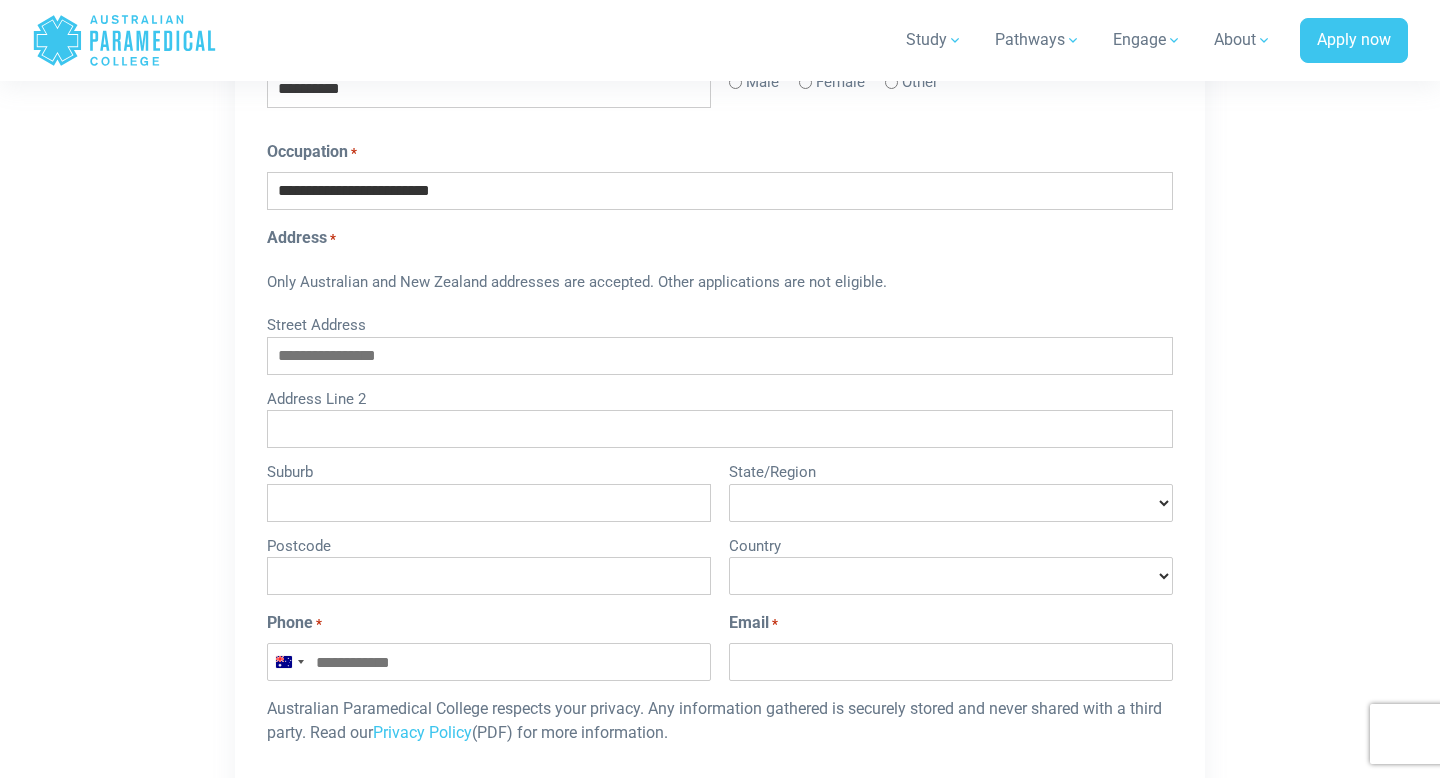 type on "**********" 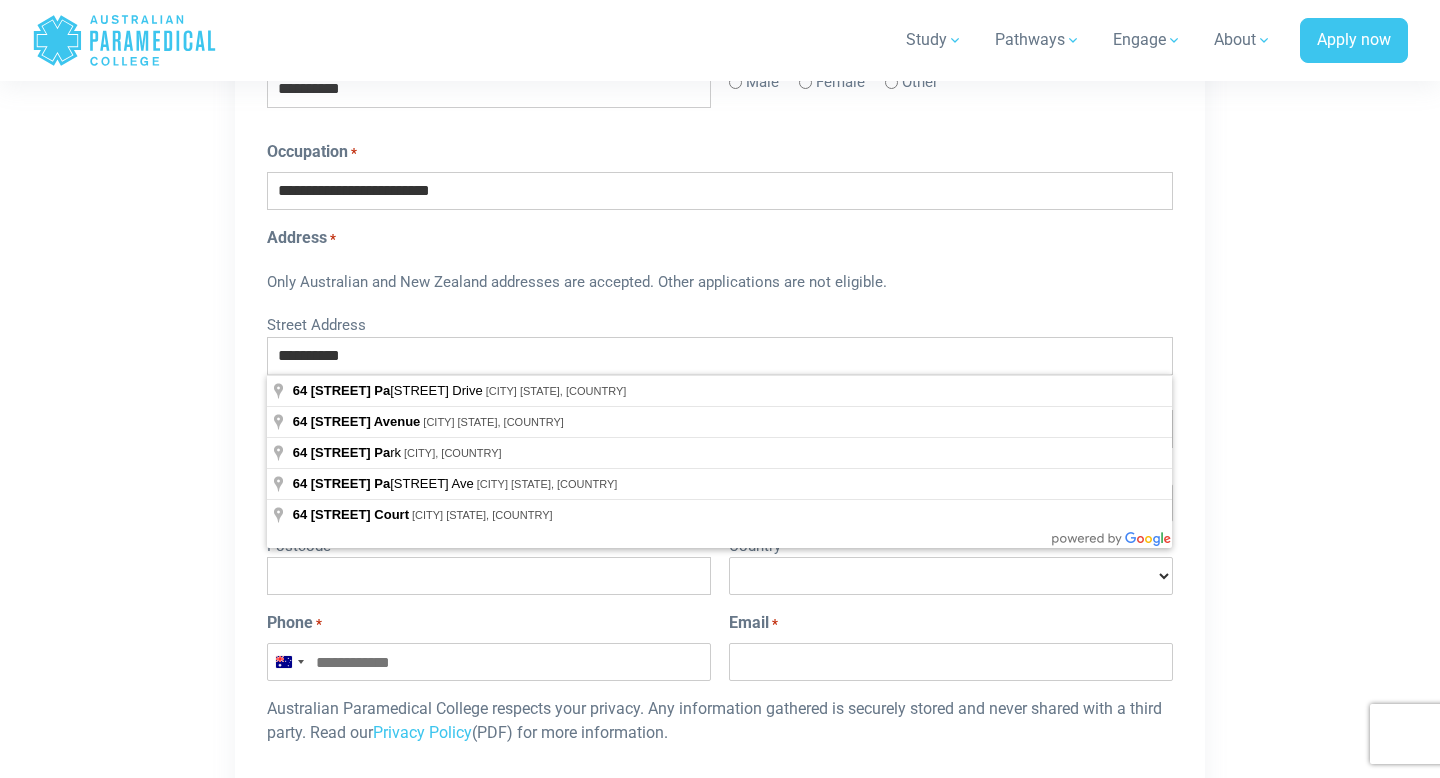 type on "**********" 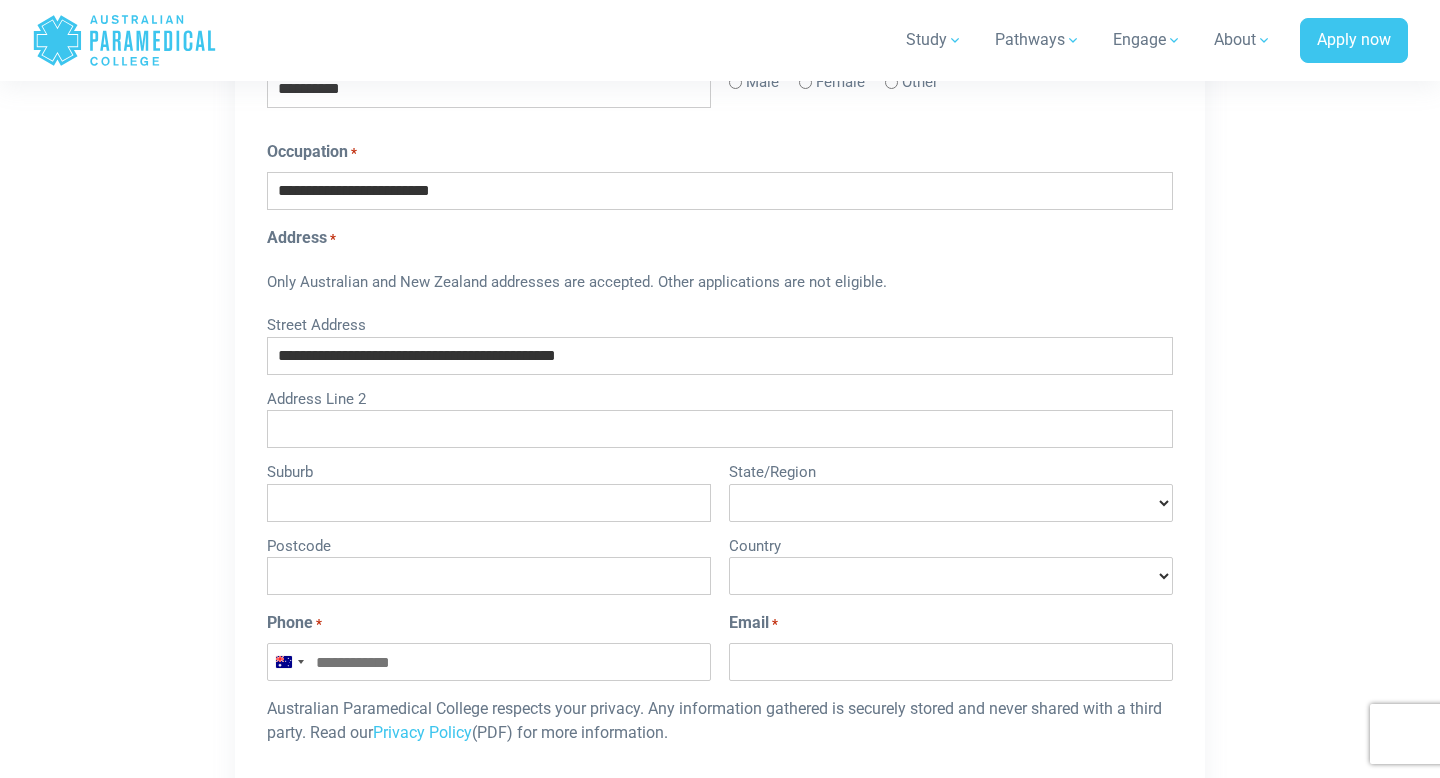 type on "**********" 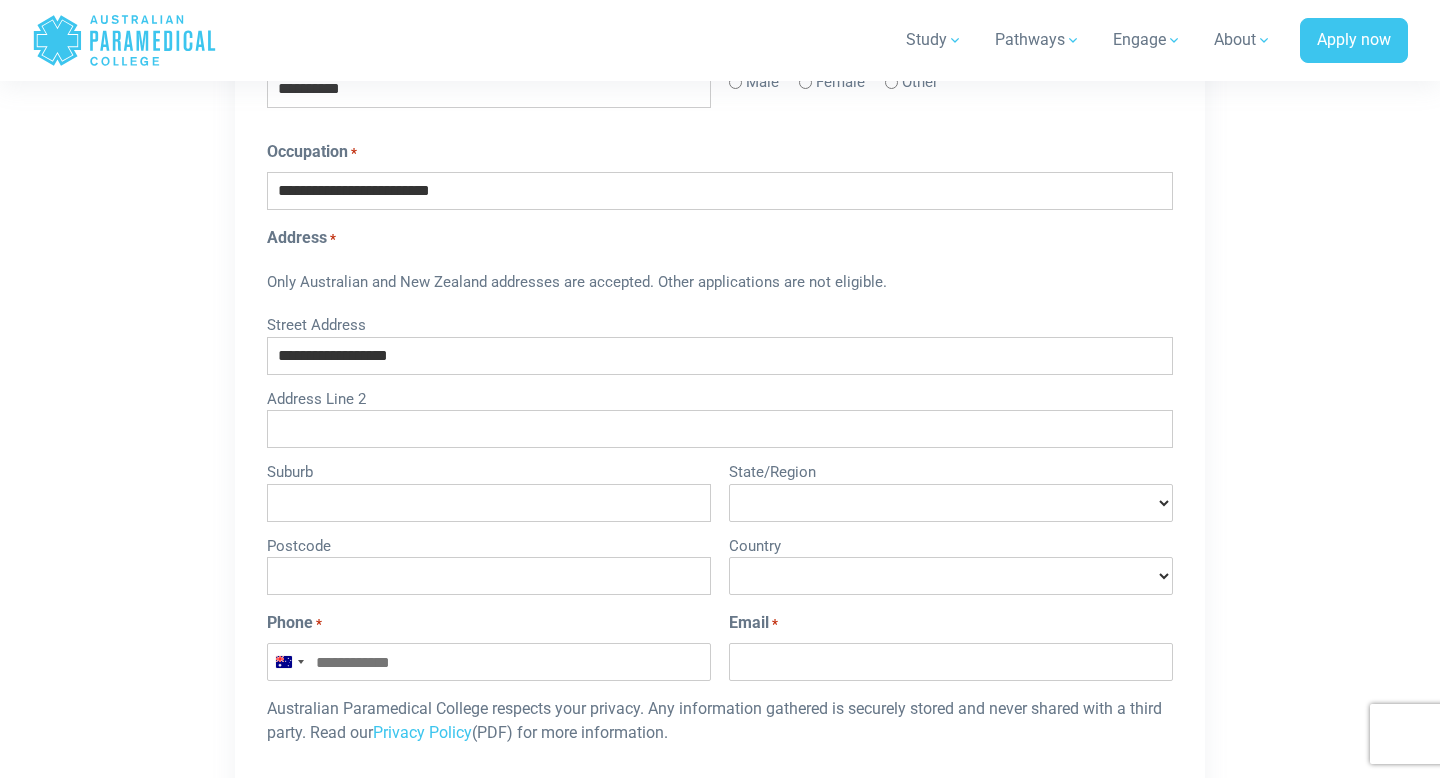 type on "**********" 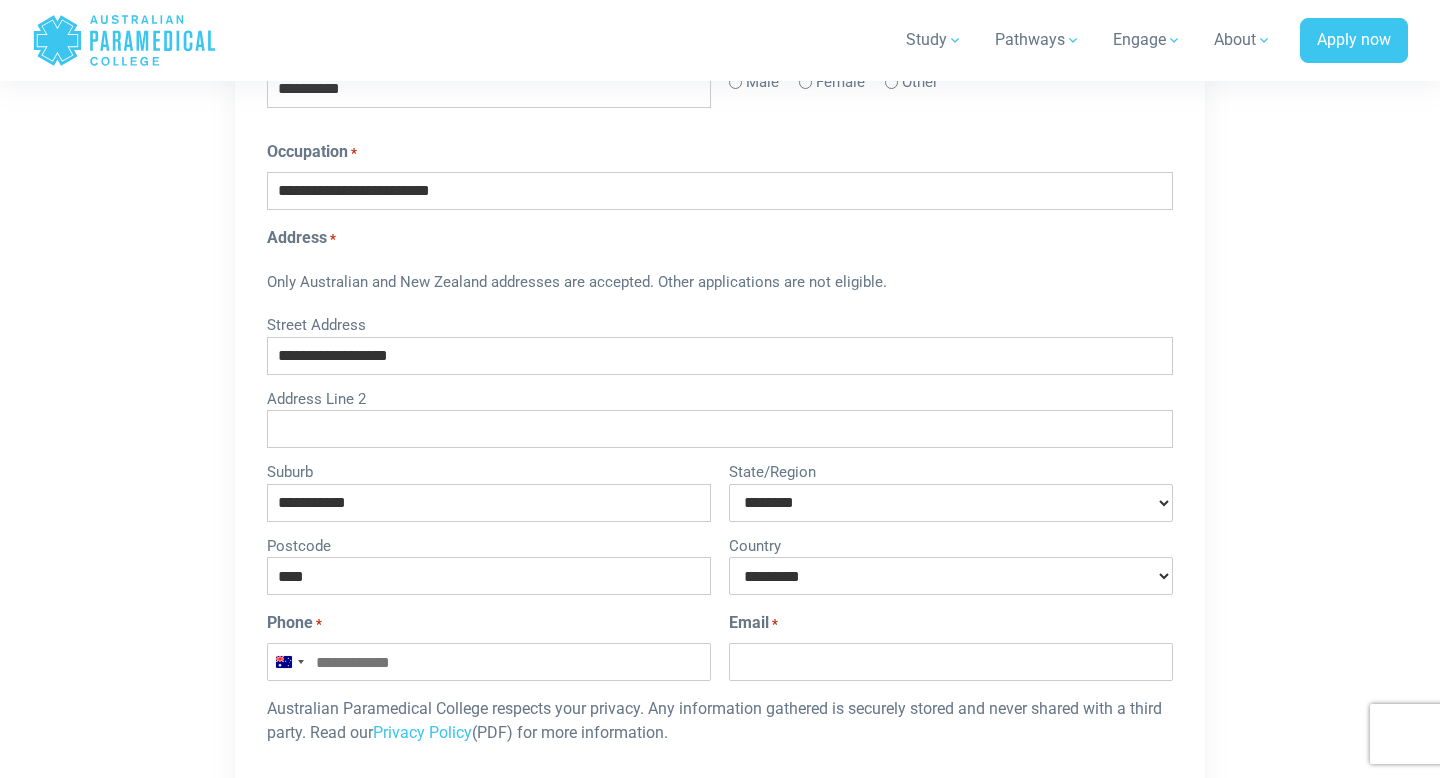 select on "********" 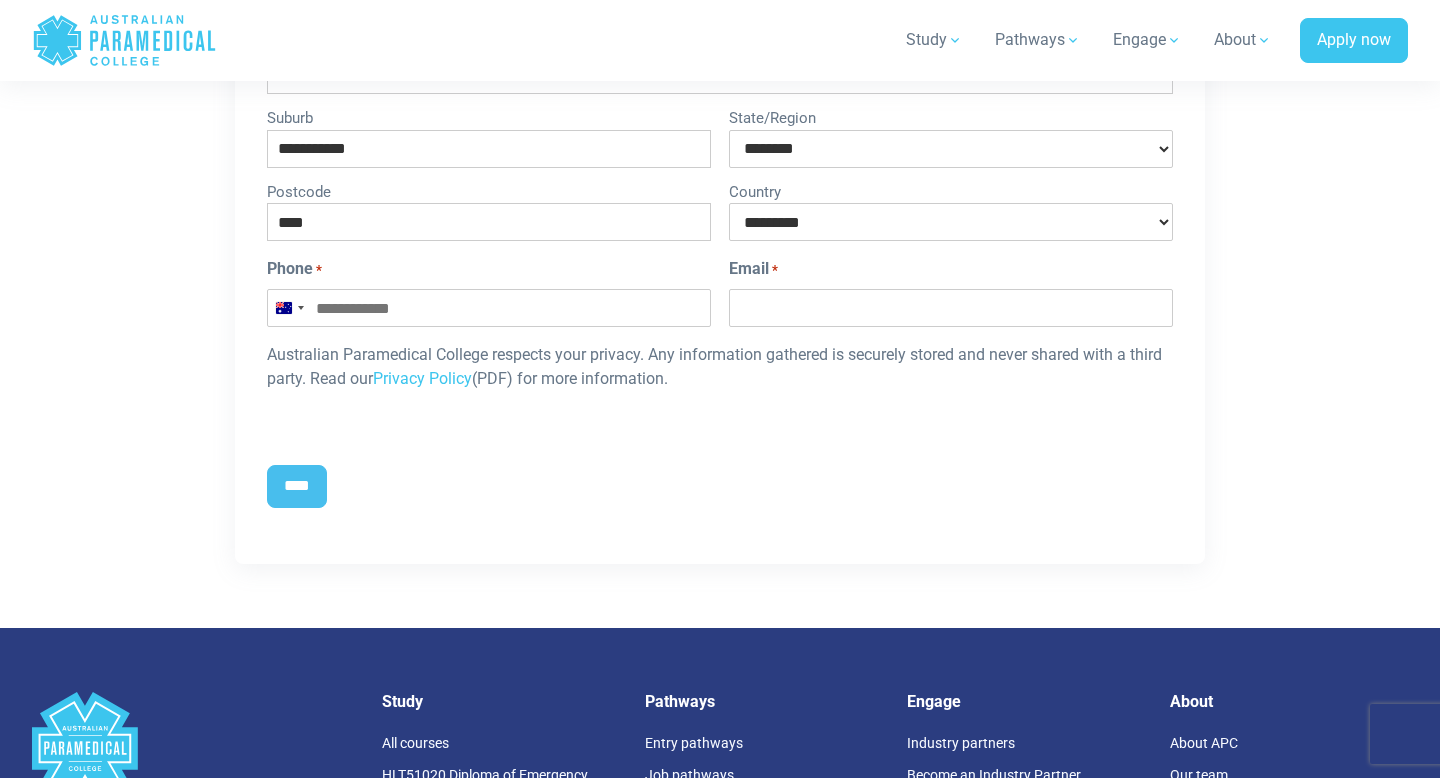 scroll, scrollTop: 1960, scrollLeft: 0, axis: vertical 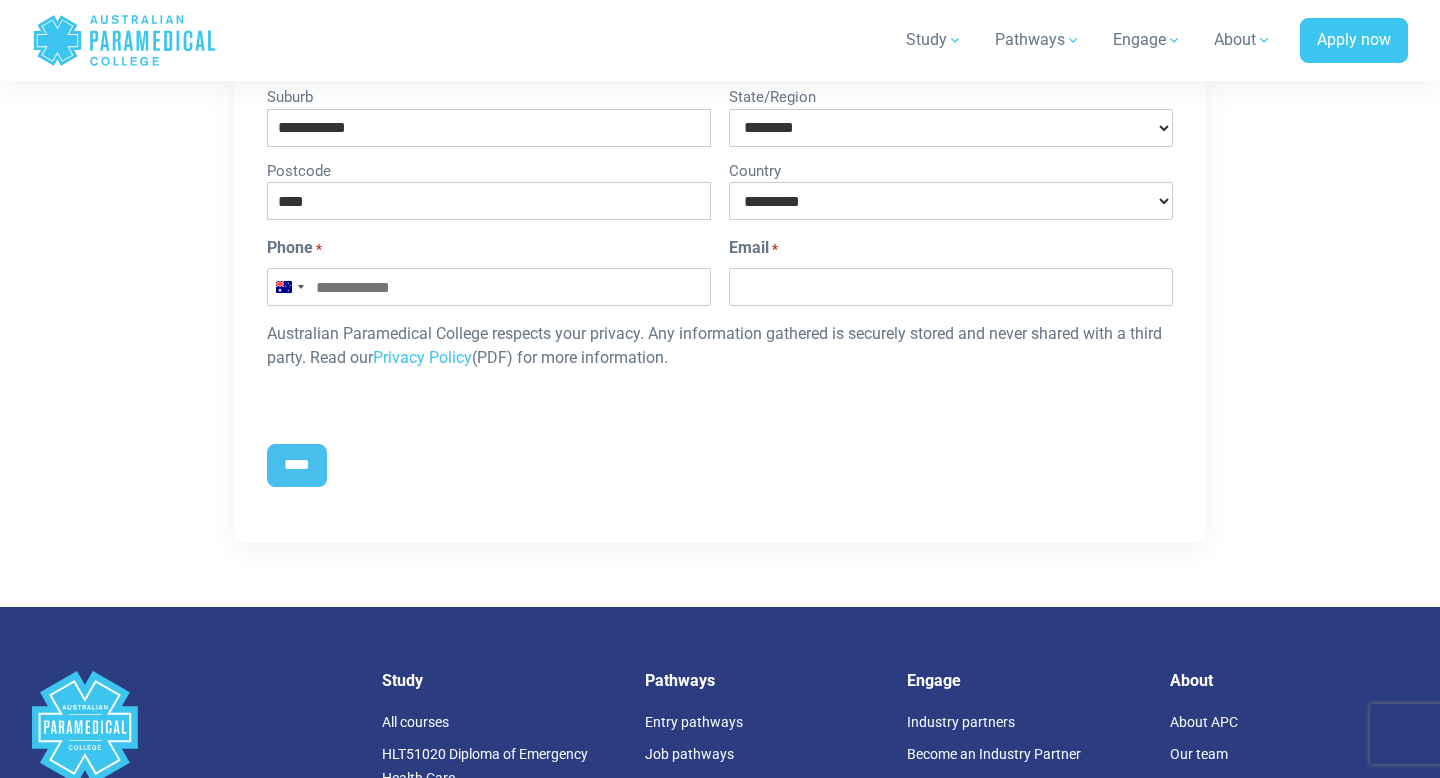 click on "Phone *" at bounding box center [489, 287] 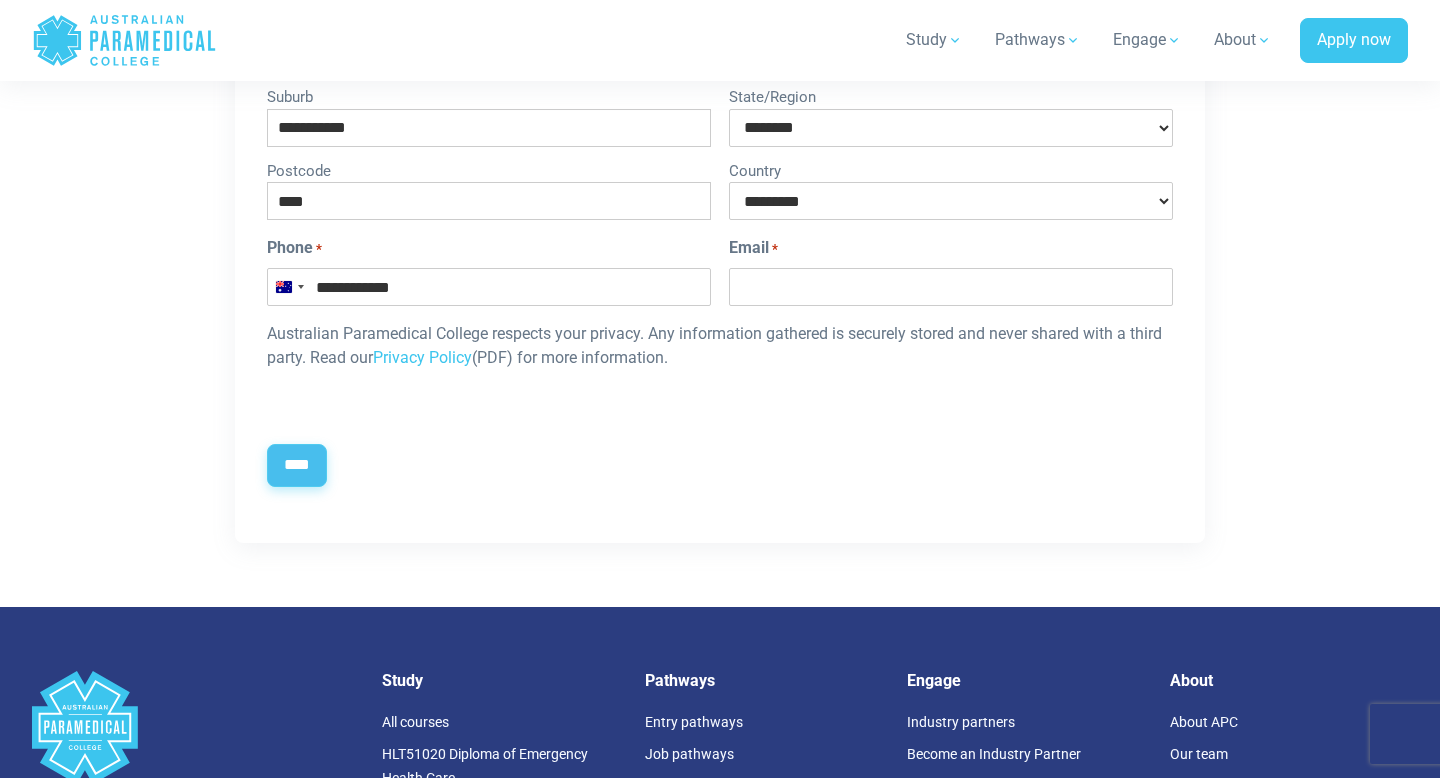 type on "**********" 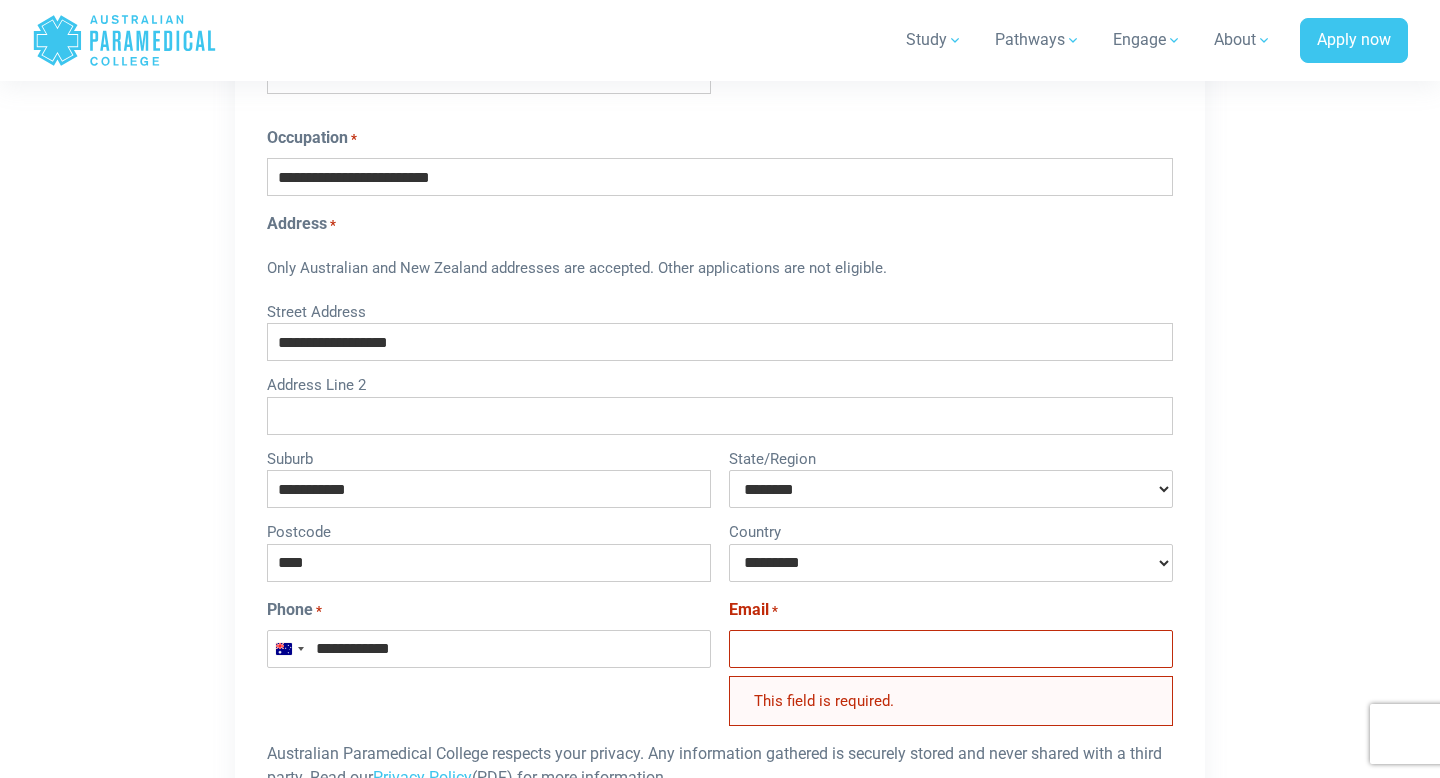 scroll, scrollTop: 1799, scrollLeft: 0, axis: vertical 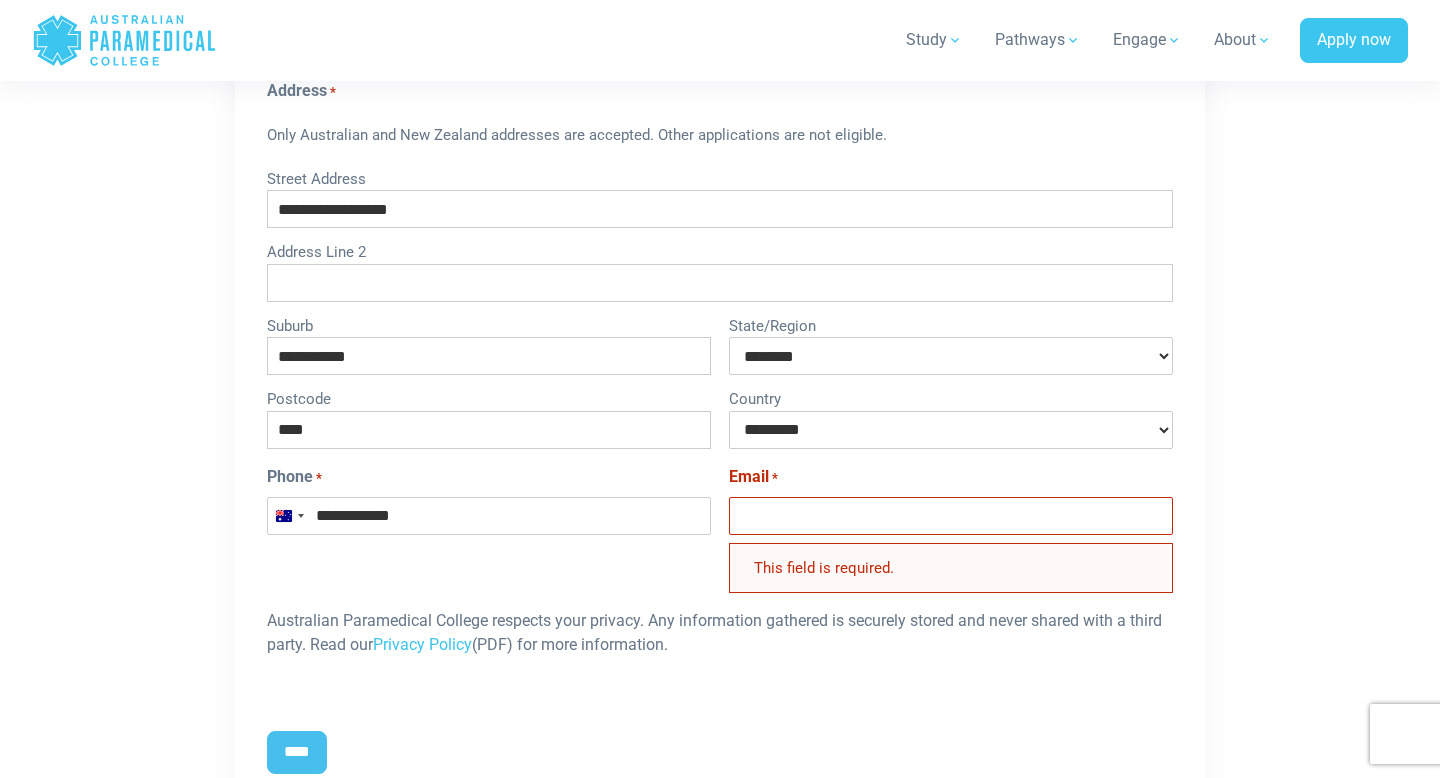 click on "Email *" at bounding box center [951, 516] 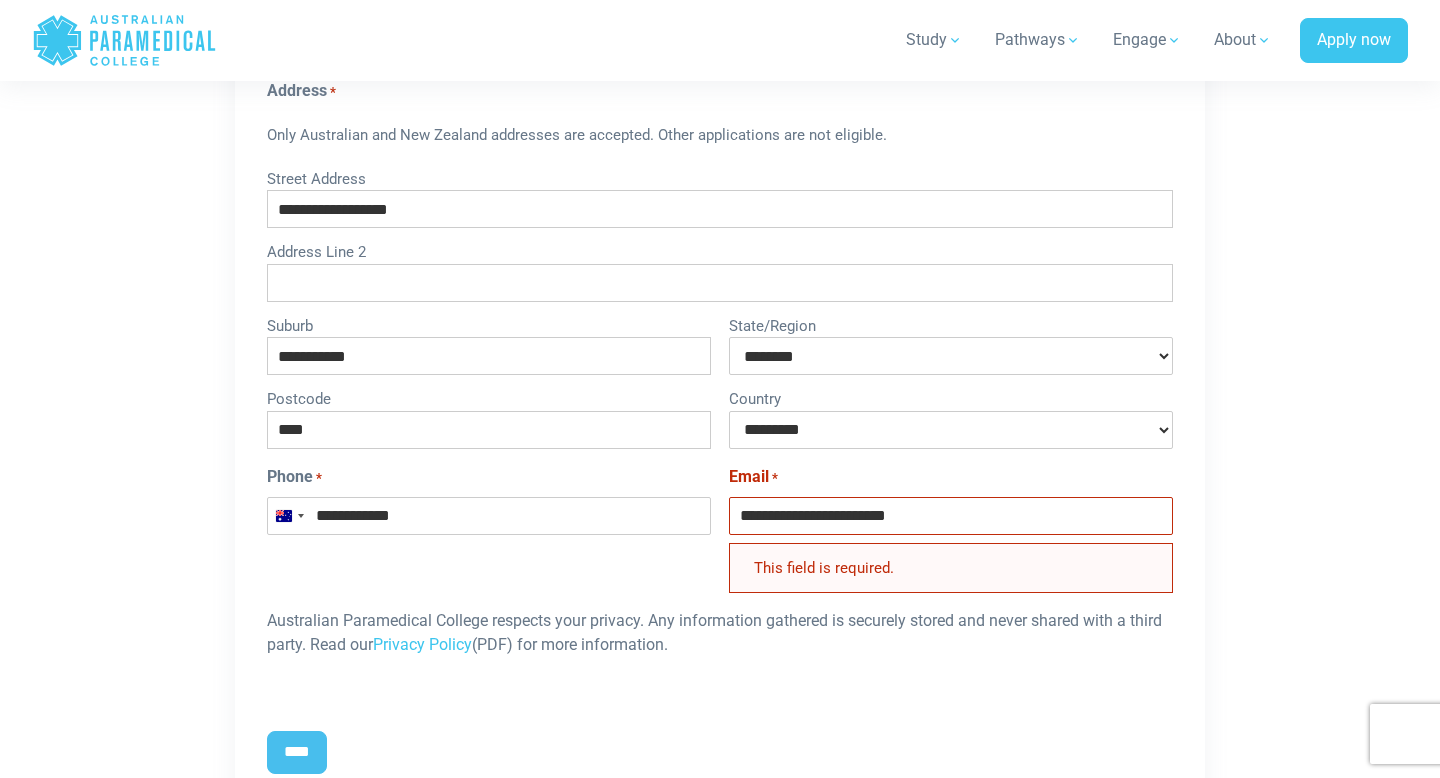 type on "**********" 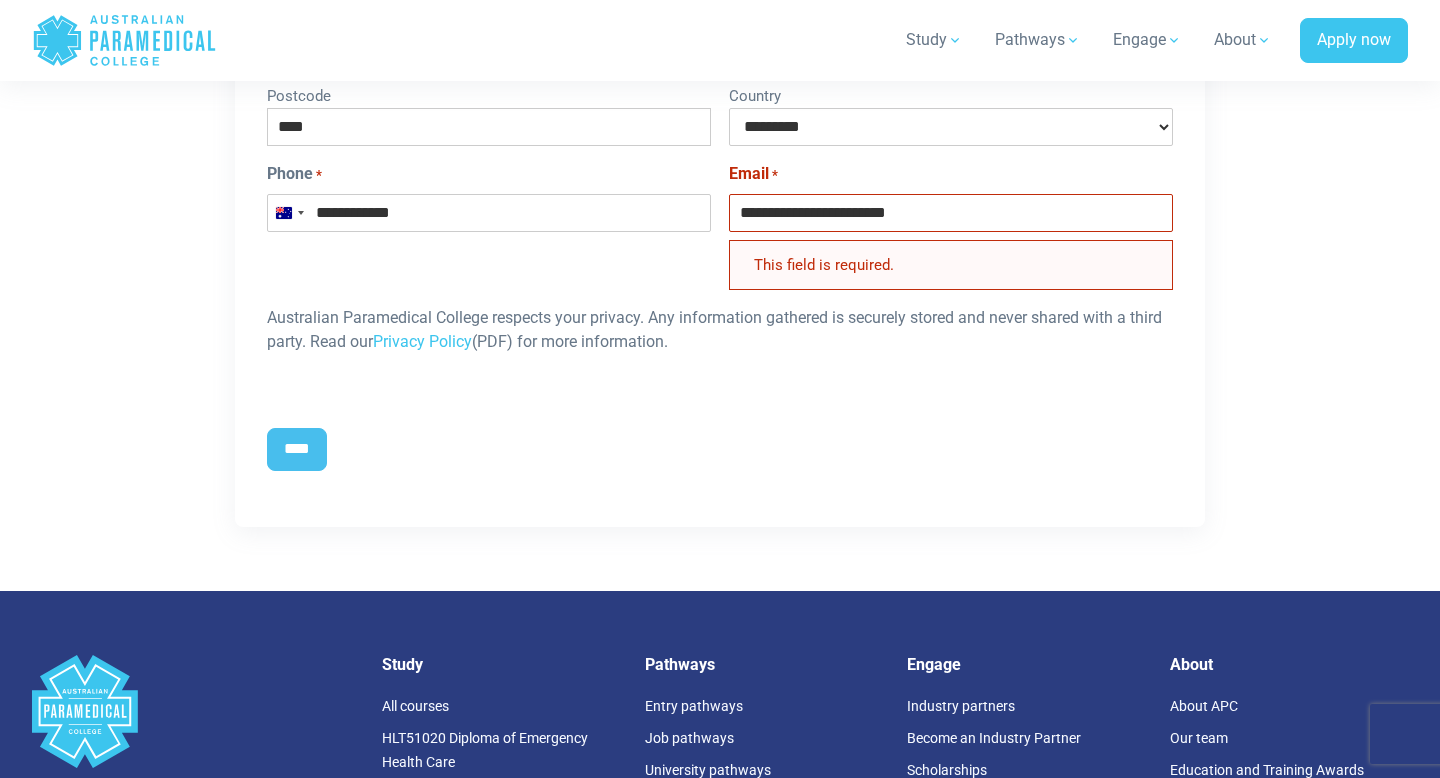 scroll, scrollTop: 2141, scrollLeft: 0, axis: vertical 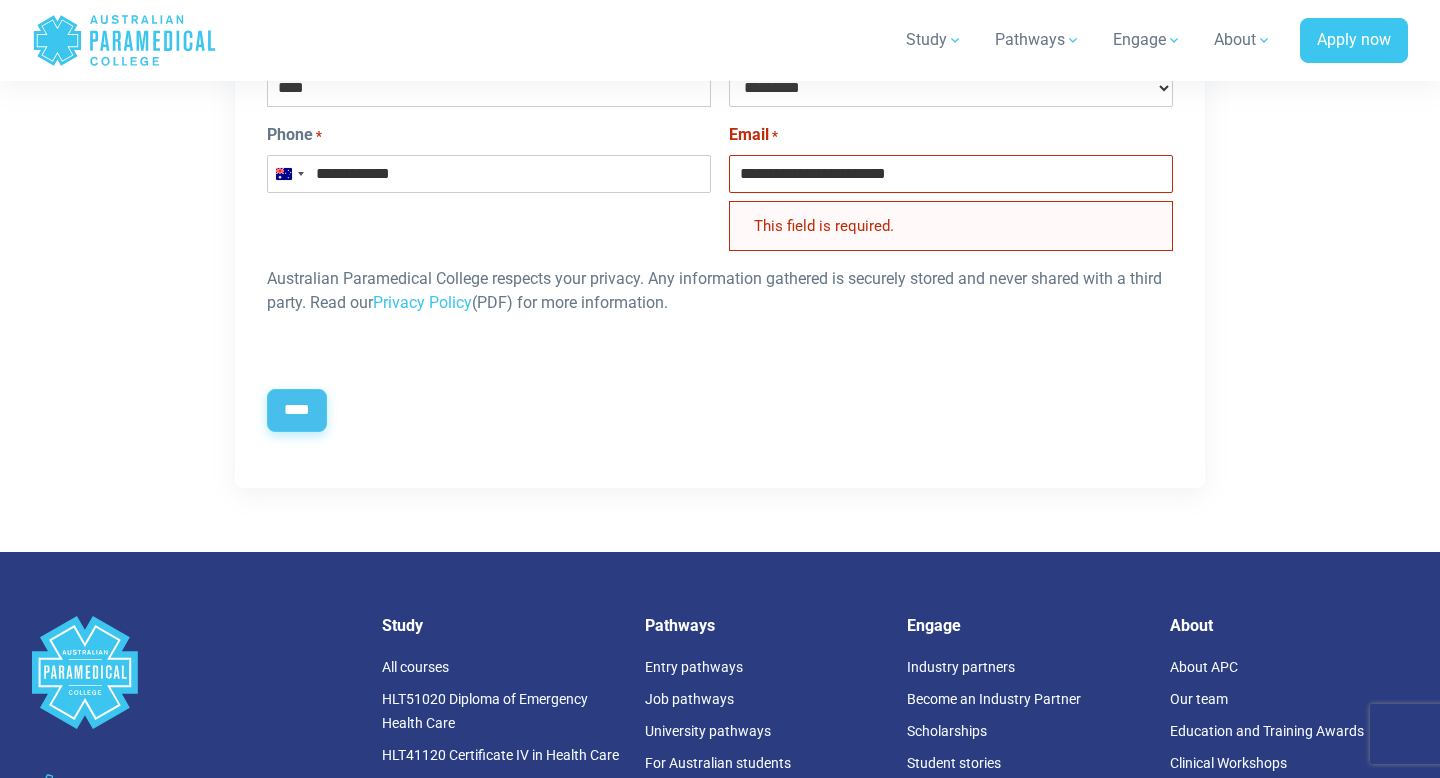 click on "****" at bounding box center (297, 410) 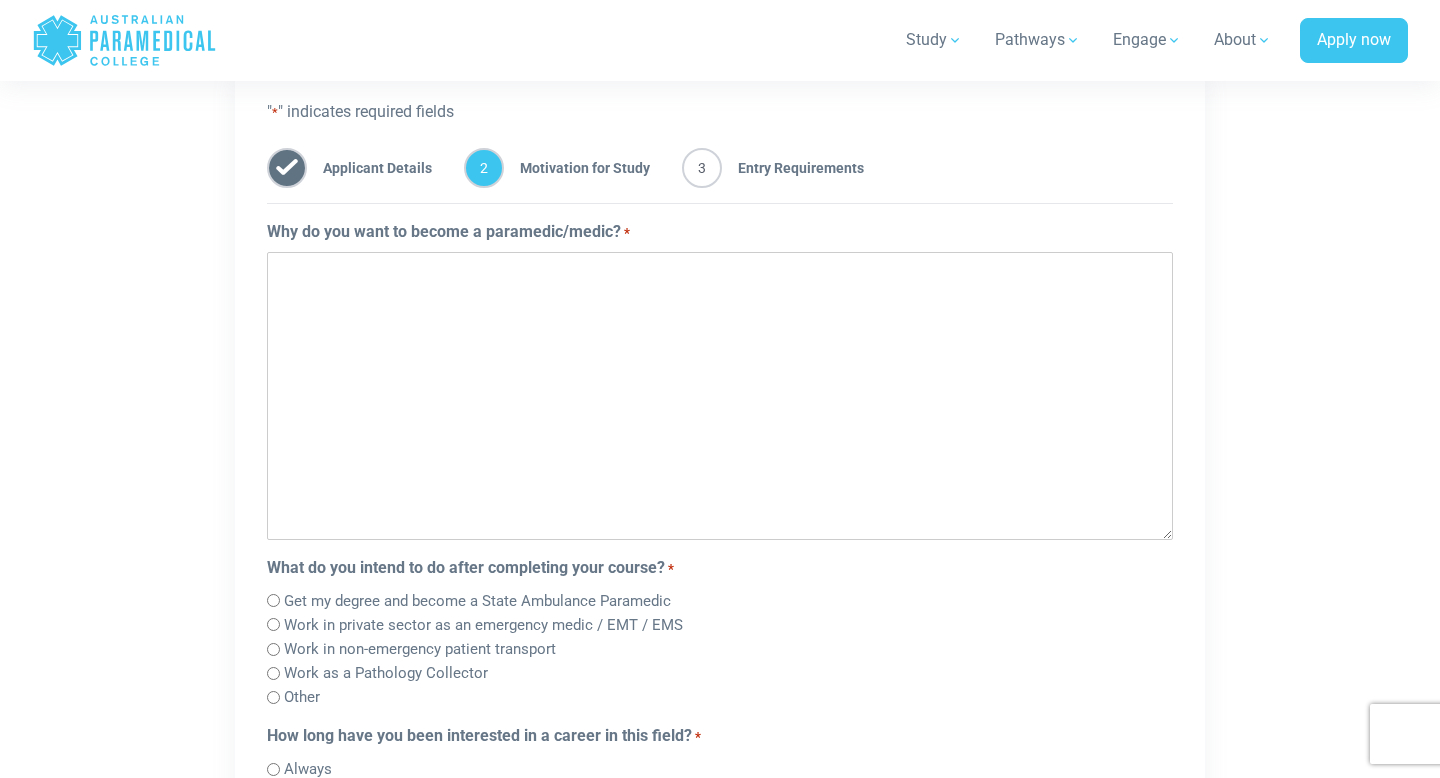 scroll, scrollTop: 0, scrollLeft: 0, axis: both 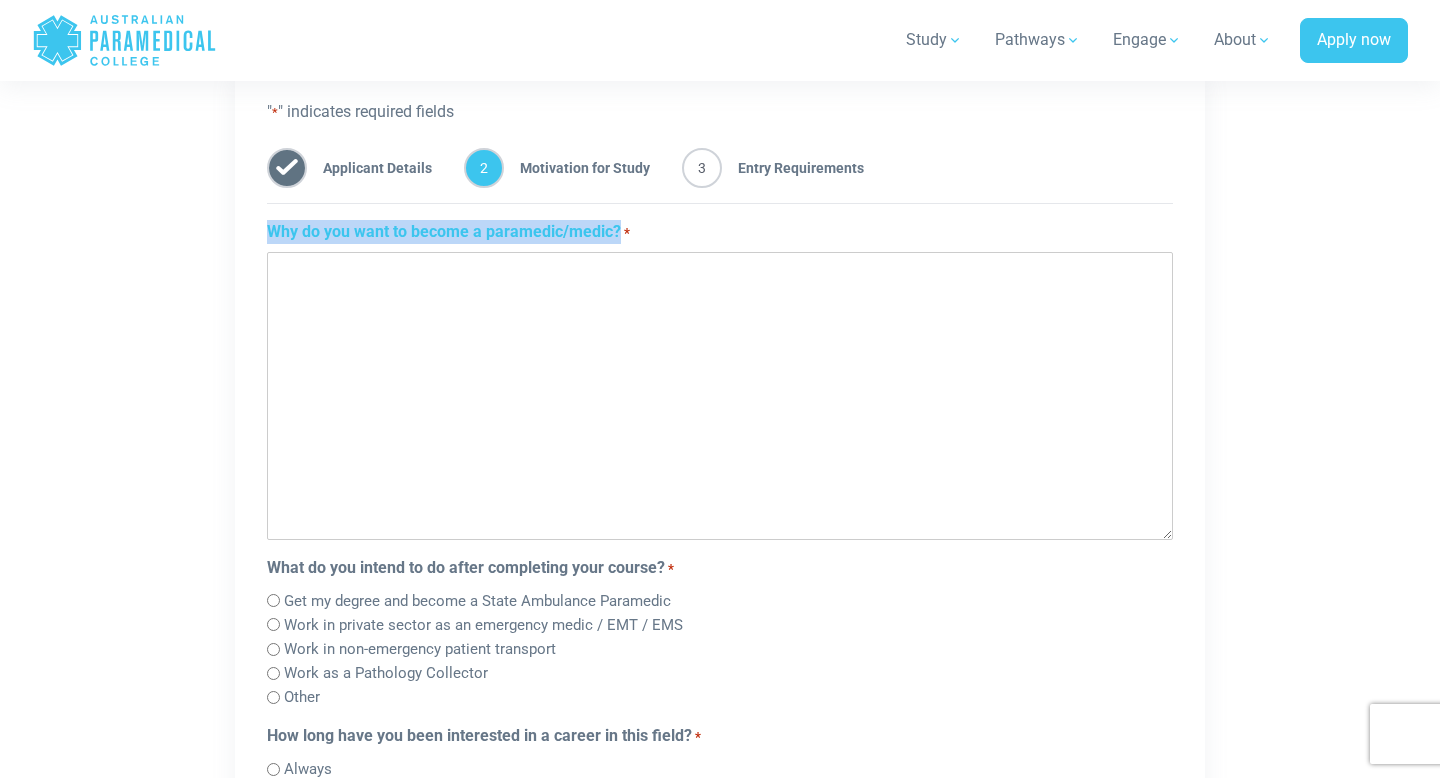 drag, startPoint x: 620, startPoint y: 227, endPoint x: 262, endPoint y: 240, distance: 358.23596 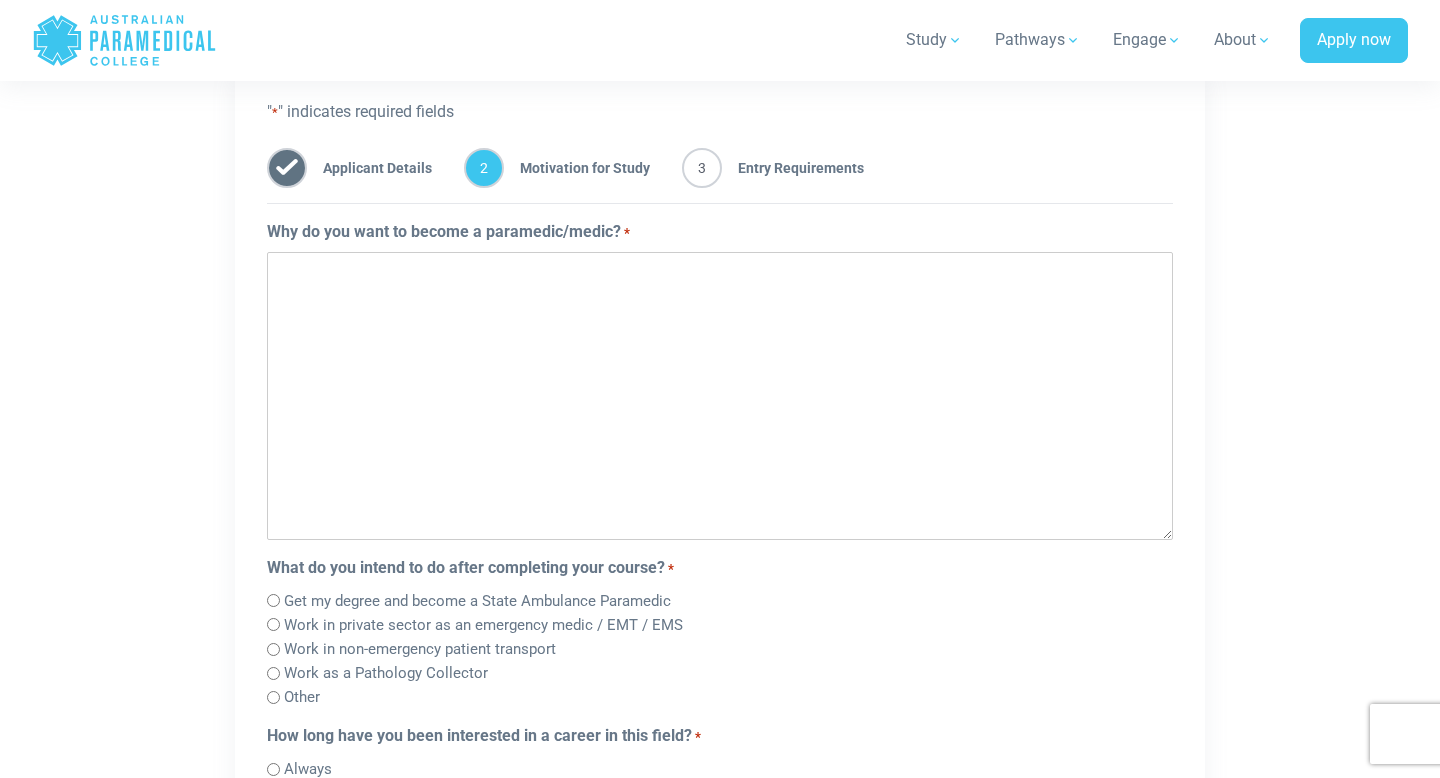 click on "Why do you want to become a paramedic/medic? *" at bounding box center [720, 396] 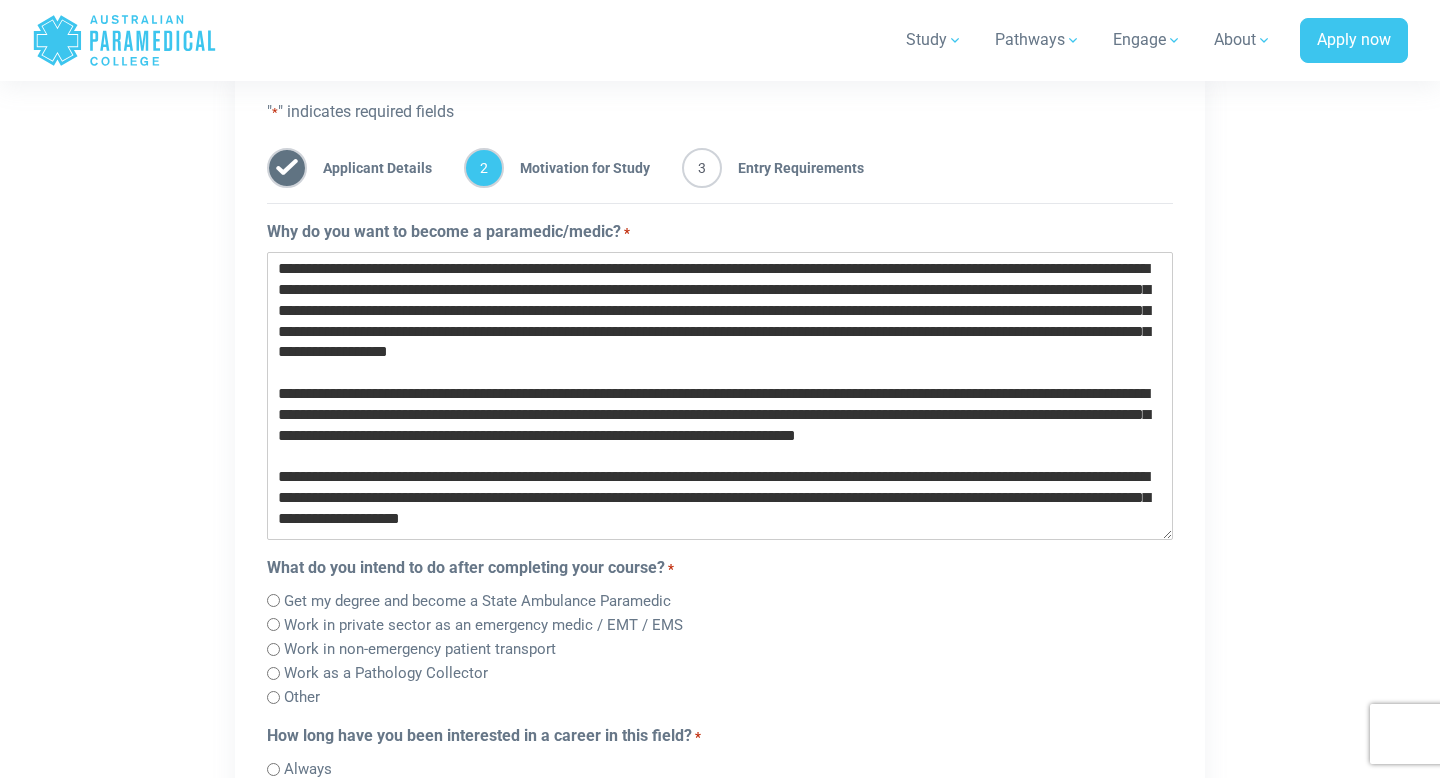 scroll, scrollTop: 0, scrollLeft: 0, axis: both 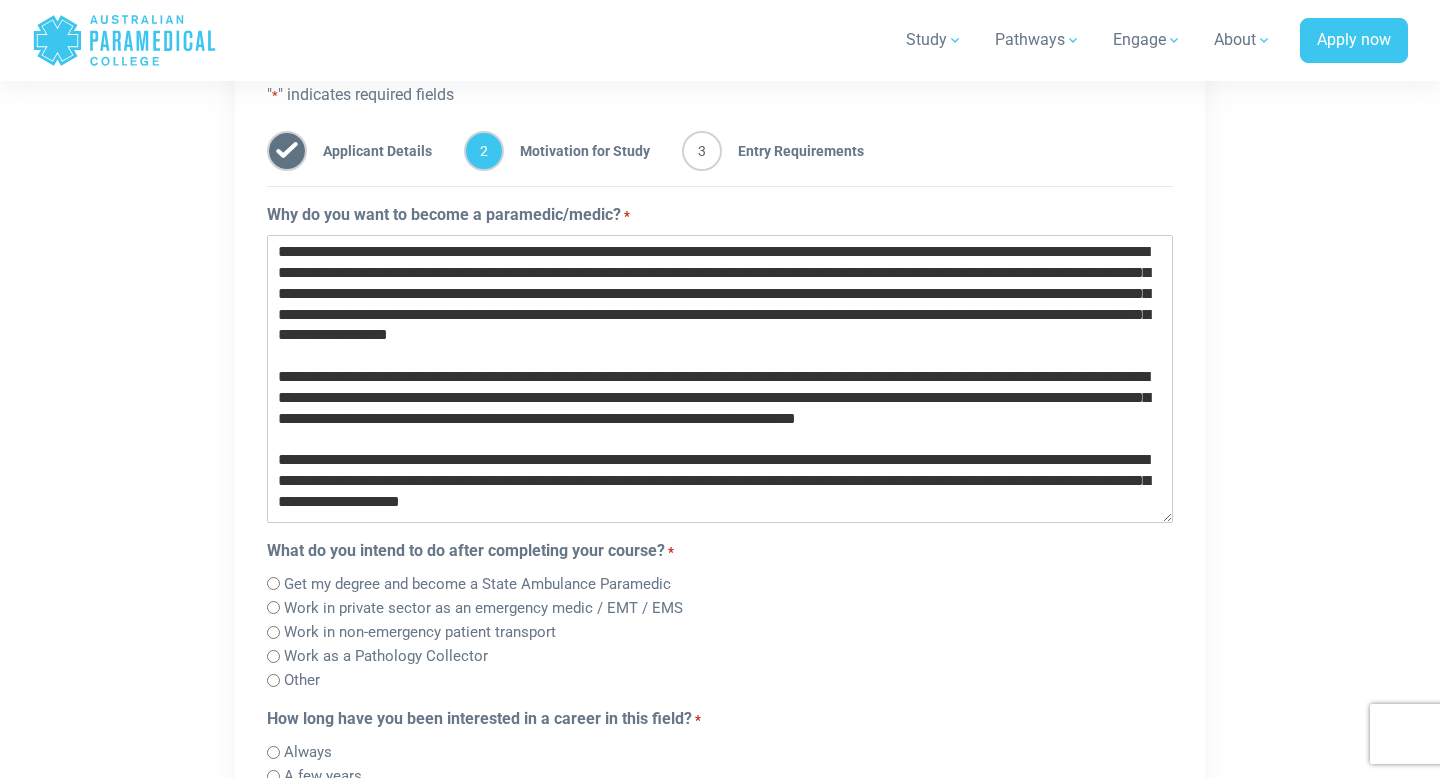 click on "Why do you want to become a paramedic/medic? *" at bounding box center [720, 379] 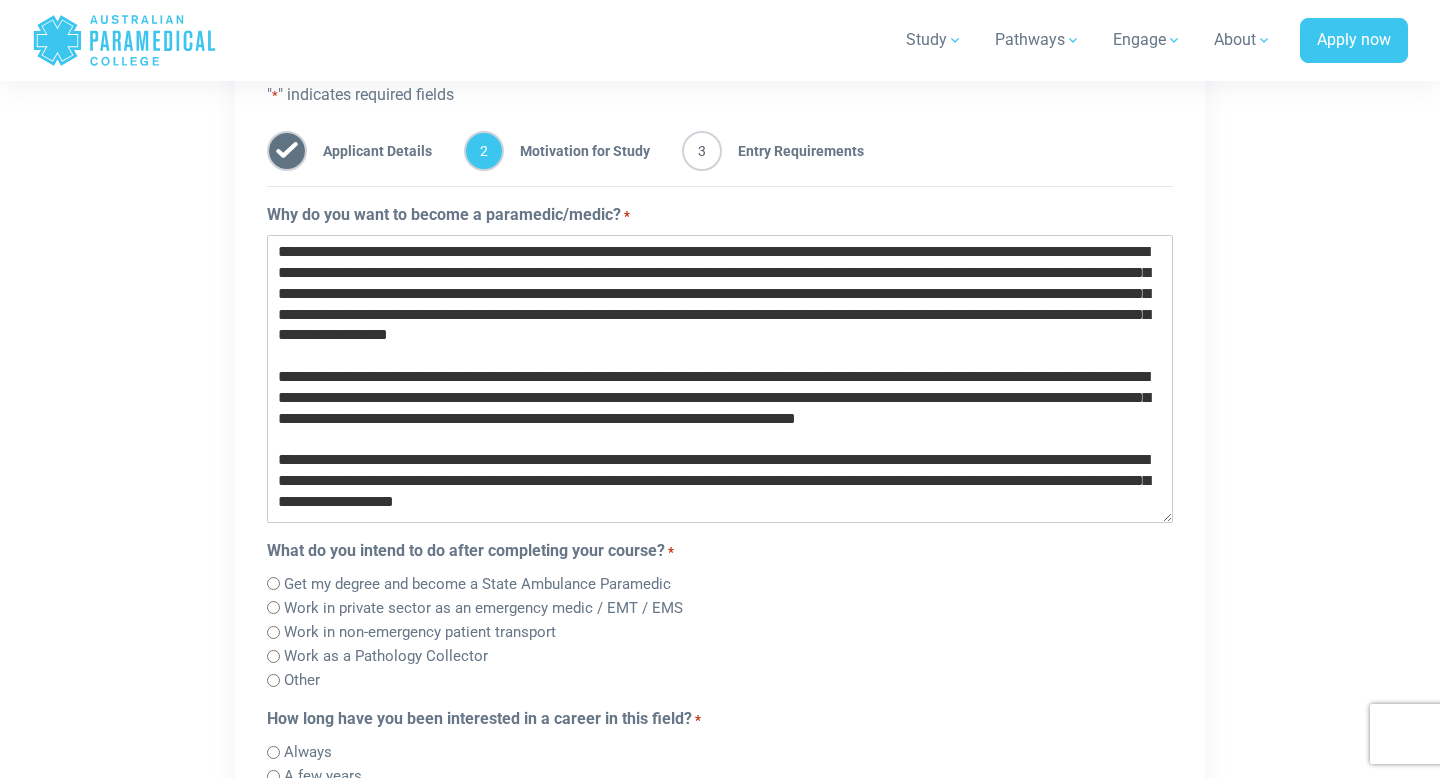 scroll, scrollTop: 0, scrollLeft: 0, axis: both 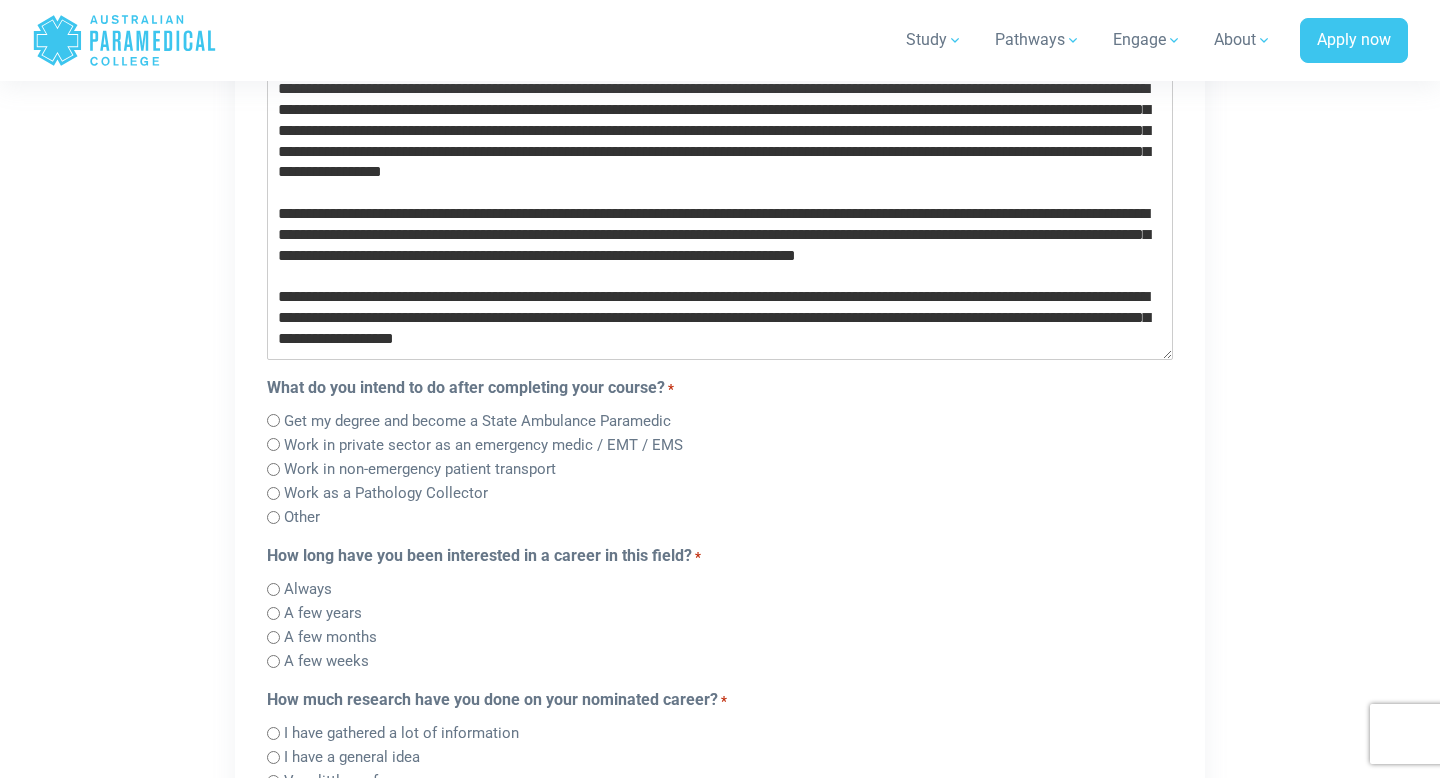 type on "**********" 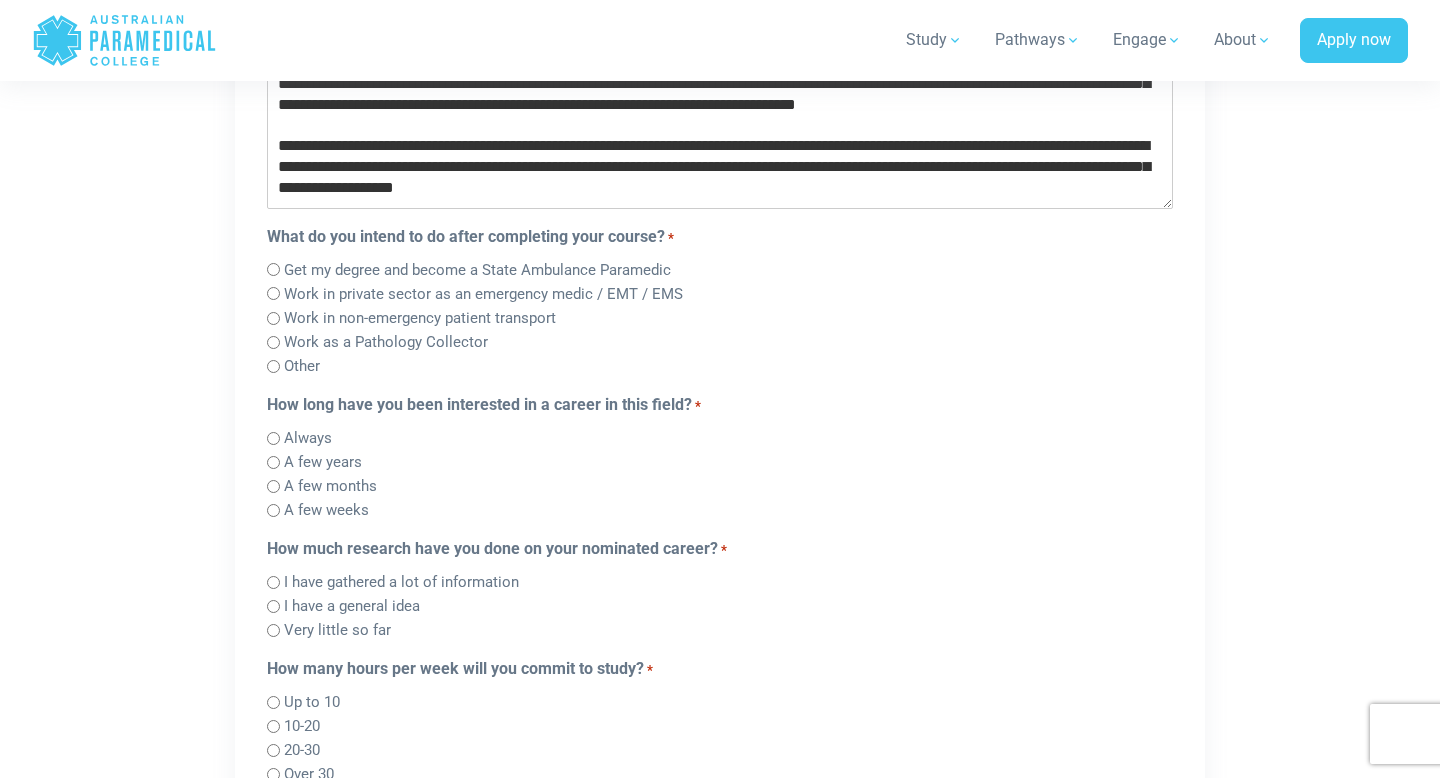 scroll, scrollTop: 1536, scrollLeft: 0, axis: vertical 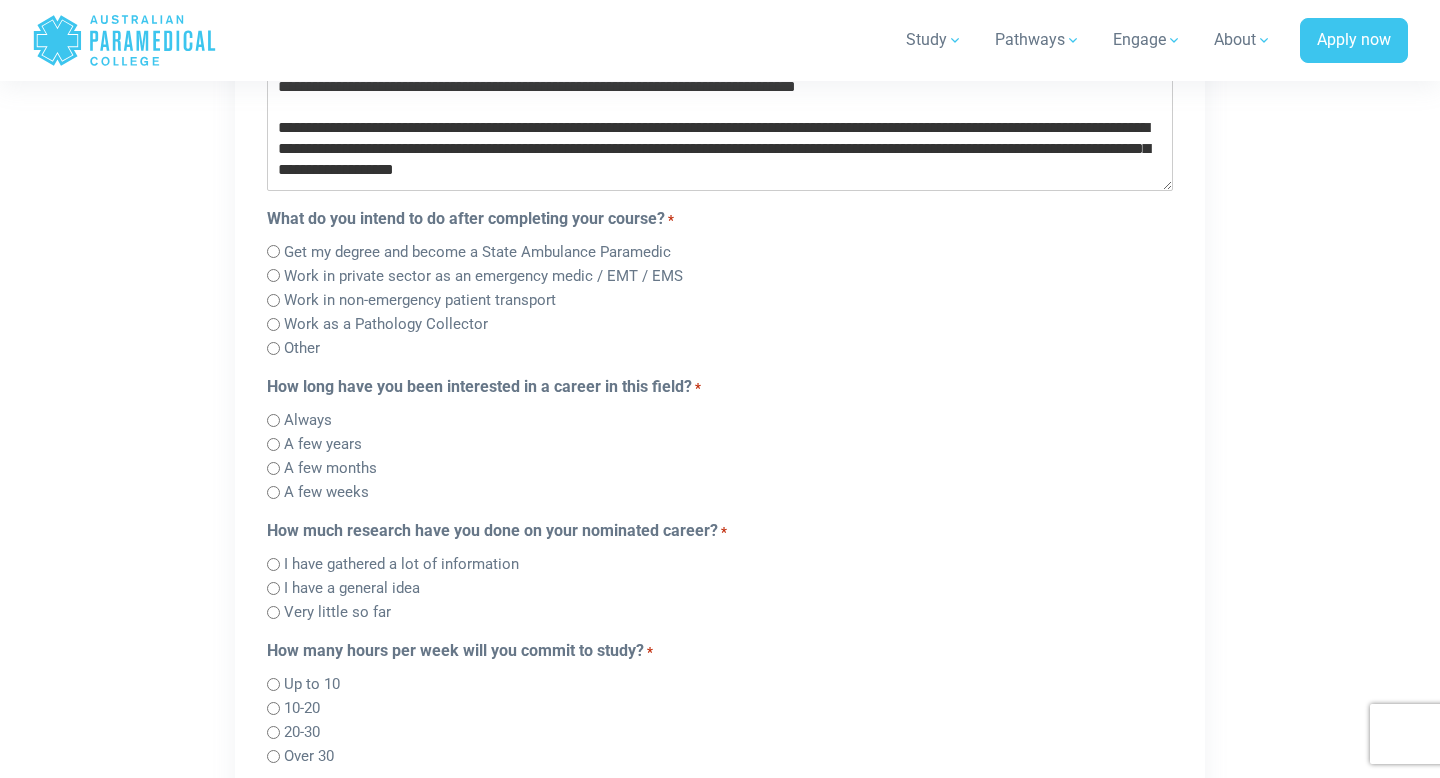 click on "Work in private sector as an emergency medic / EMT / EMS" at bounding box center [483, 276] 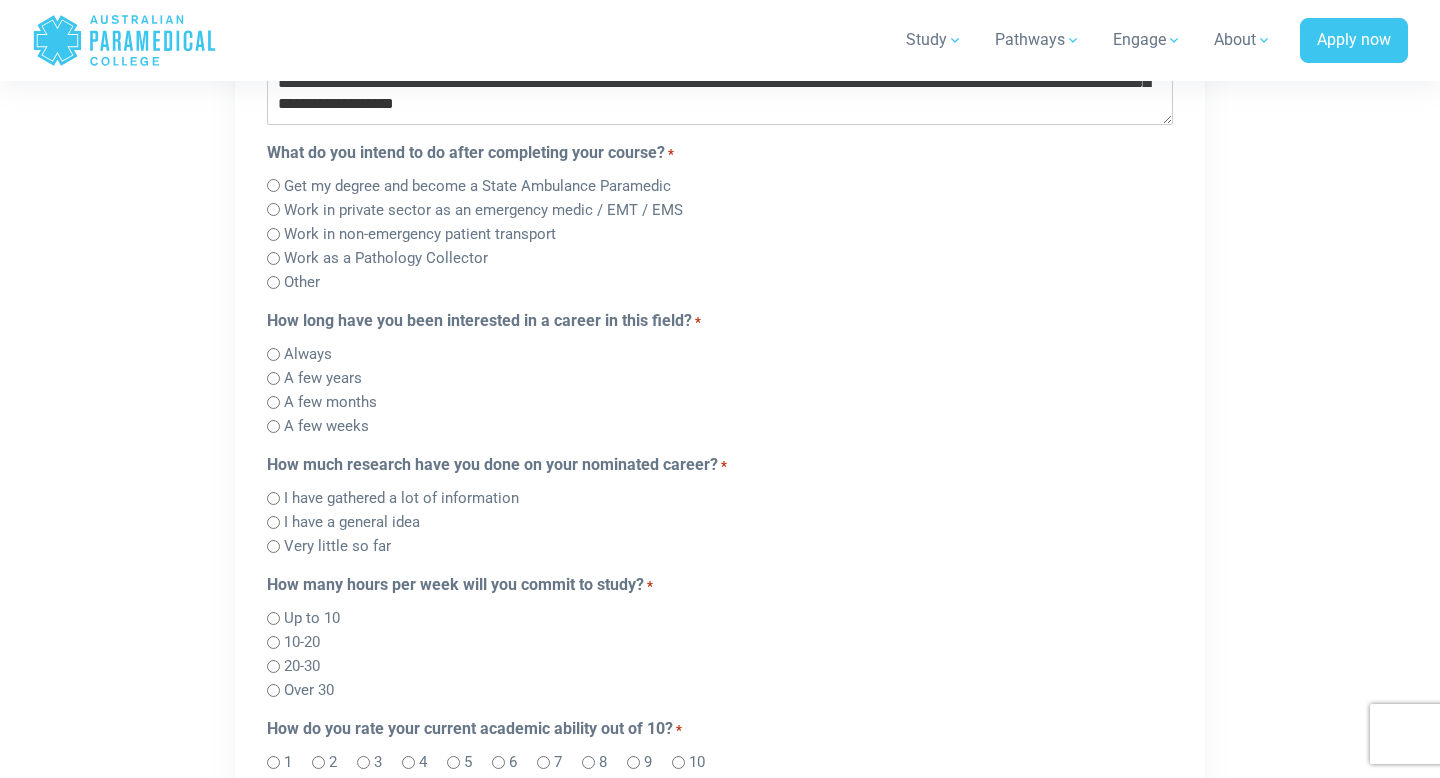 scroll, scrollTop: 1603, scrollLeft: 0, axis: vertical 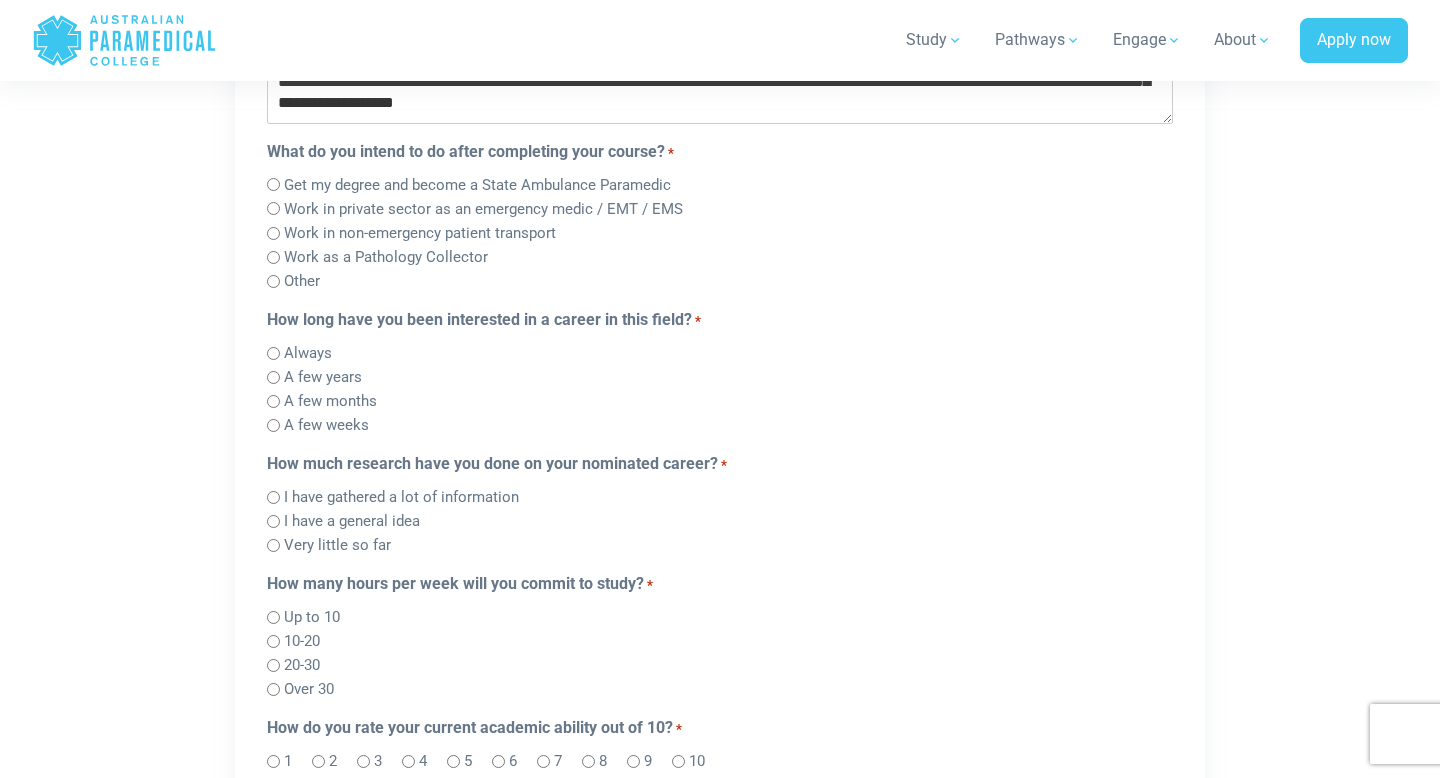 click on "A few years" at bounding box center (323, 377) 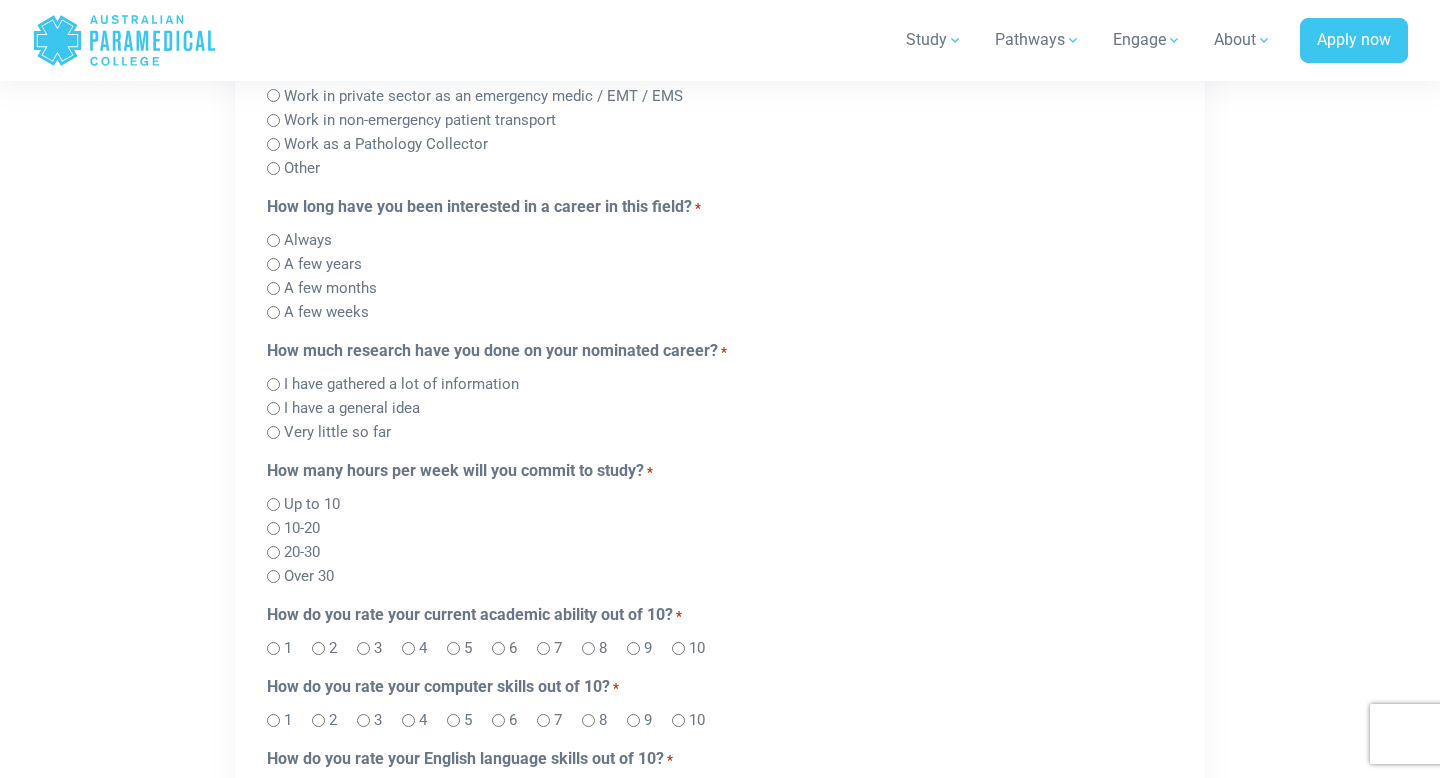 scroll, scrollTop: 1721, scrollLeft: 0, axis: vertical 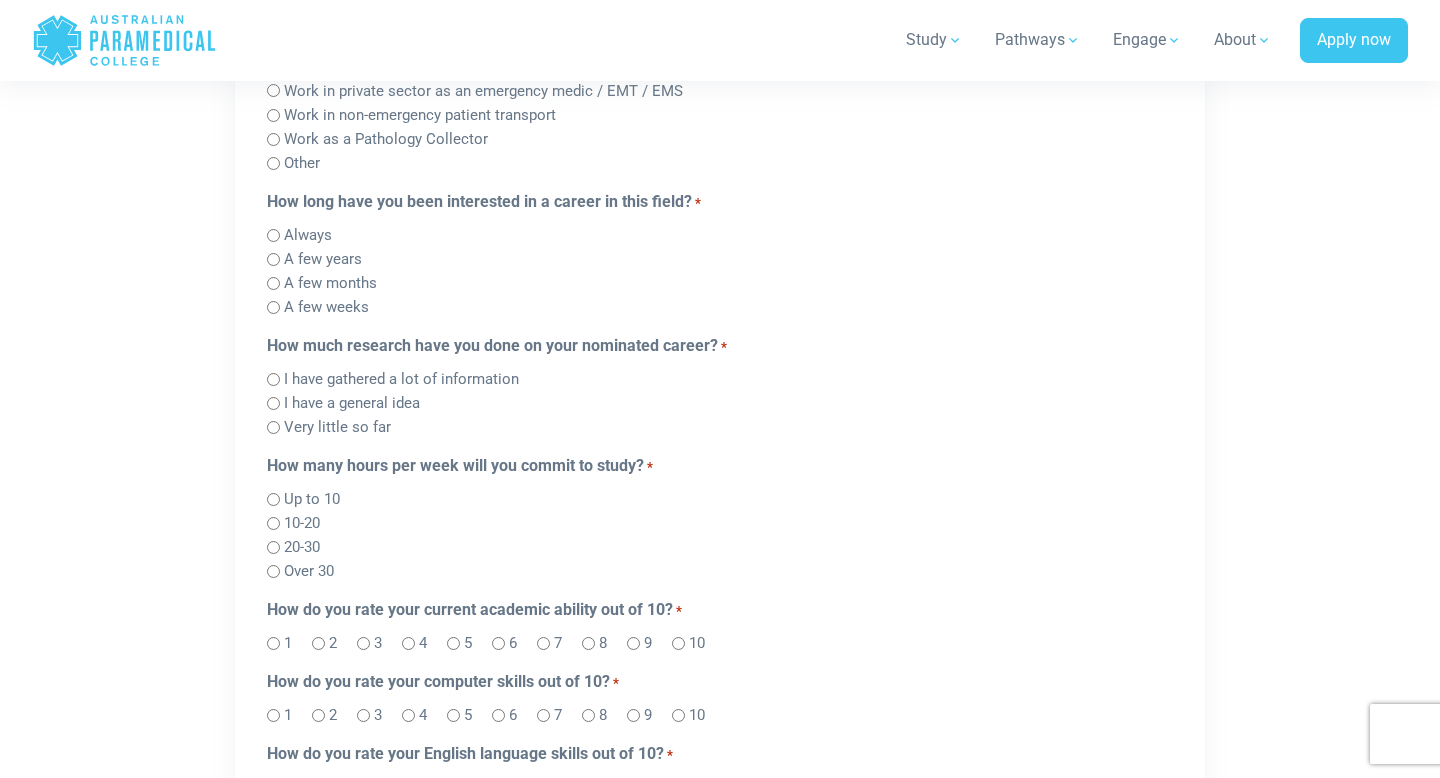 click on "I have gathered a lot of information" at bounding box center (401, 379) 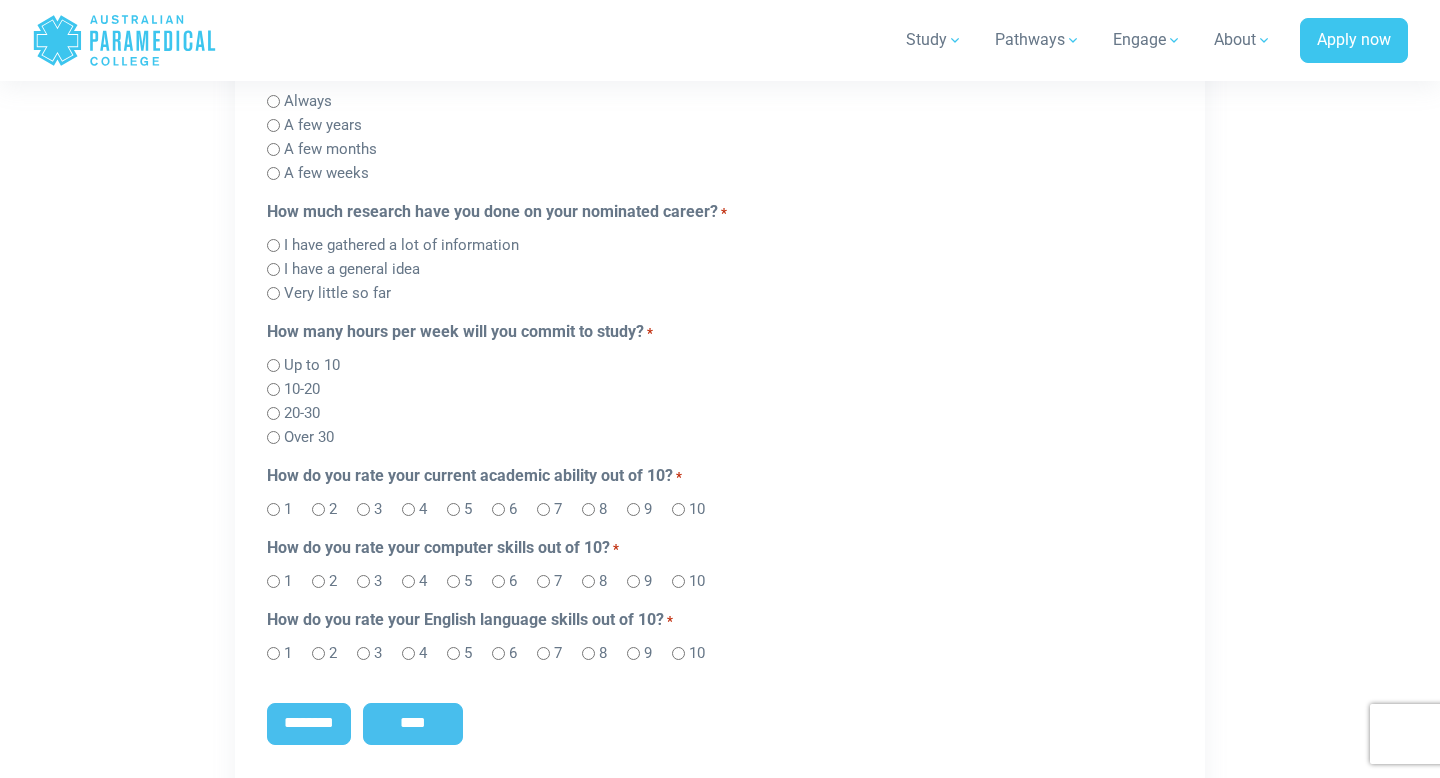 scroll, scrollTop: 1863, scrollLeft: 0, axis: vertical 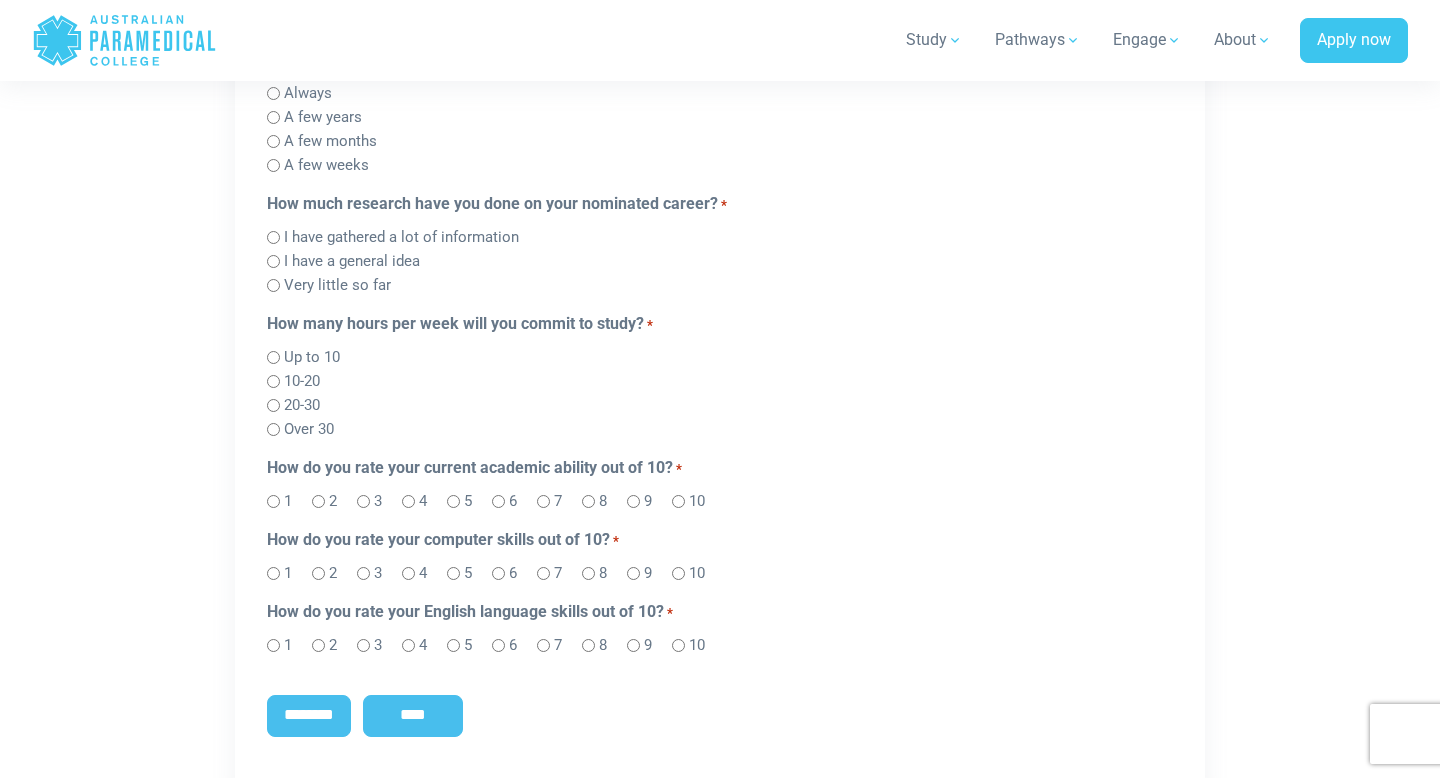 click on "Over 30" at bounding box center [309, 429] 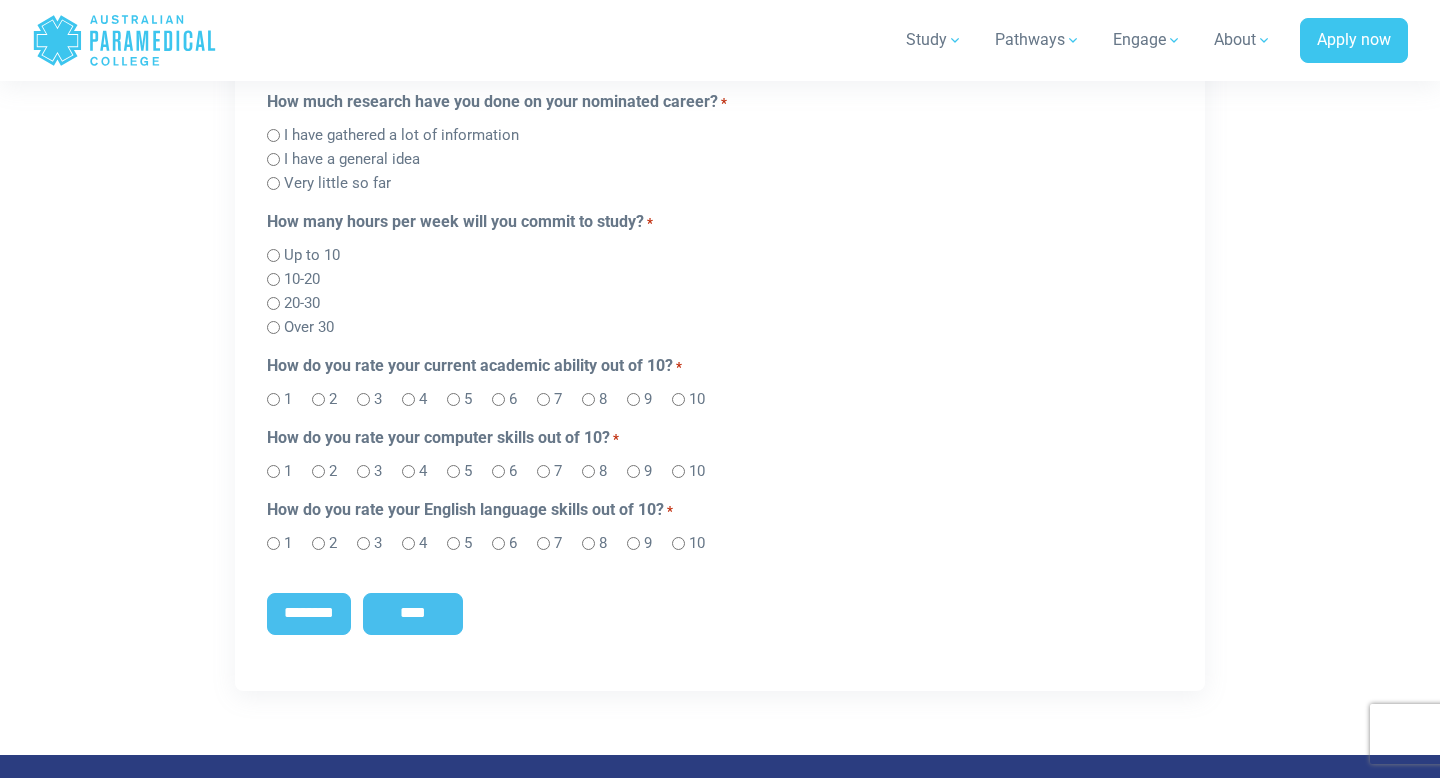 scroll, scrollTop: 1992, scrollLeft: 0, axis: vertical 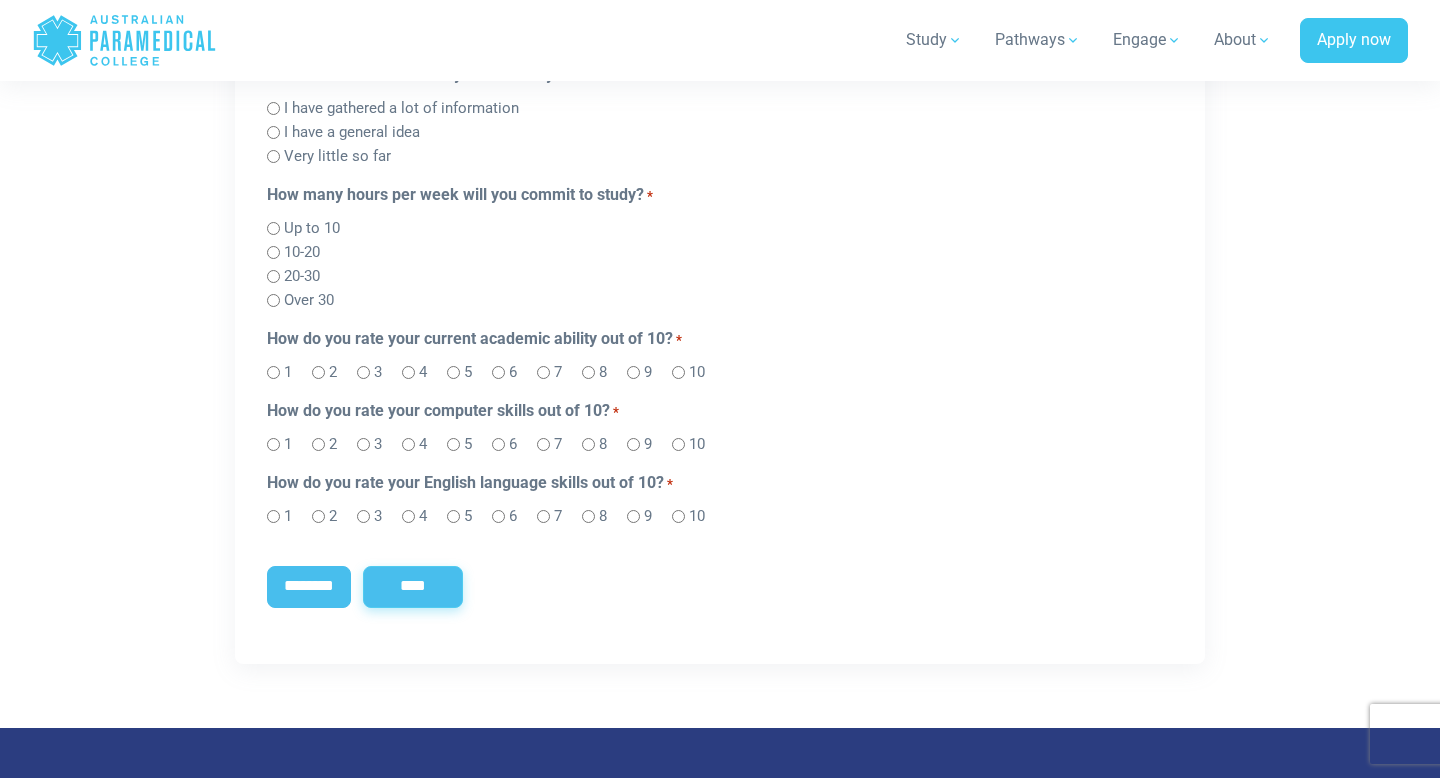 click on "****" at bounding box center (413, 587) 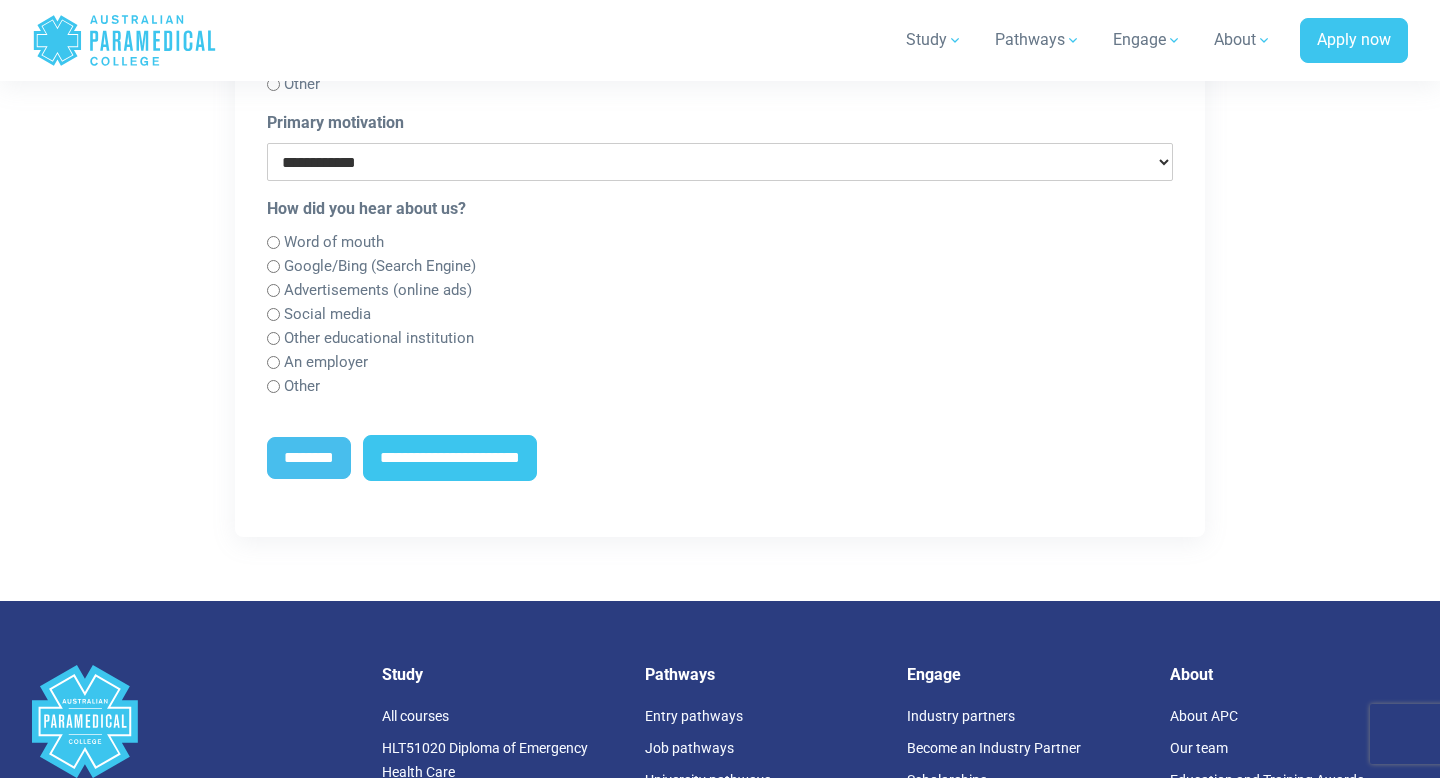 scroll, scrollTop: 1187, scrollLeft: 0, axis: vertical 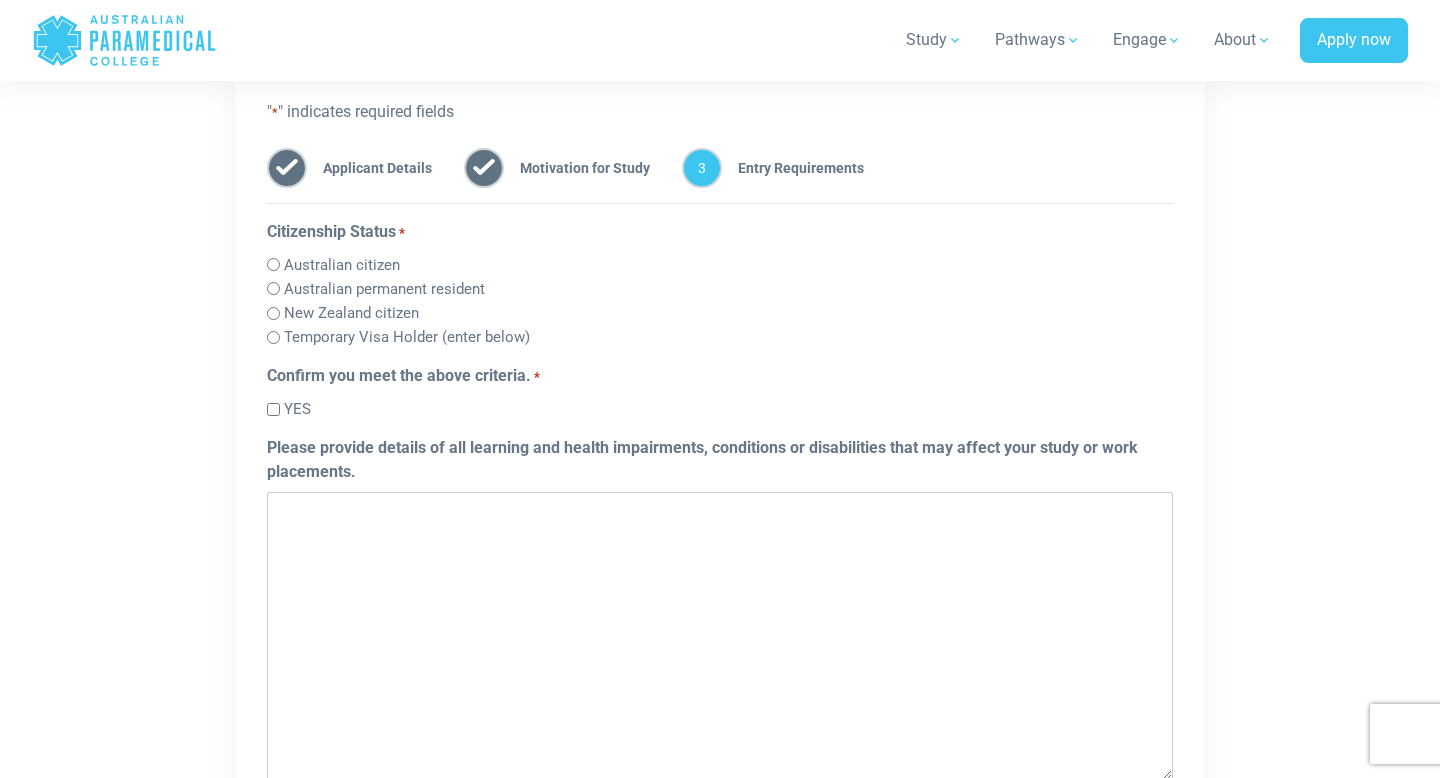 click on "Temporary Visa Holder (enter below)" at bounding box center [407, 337] 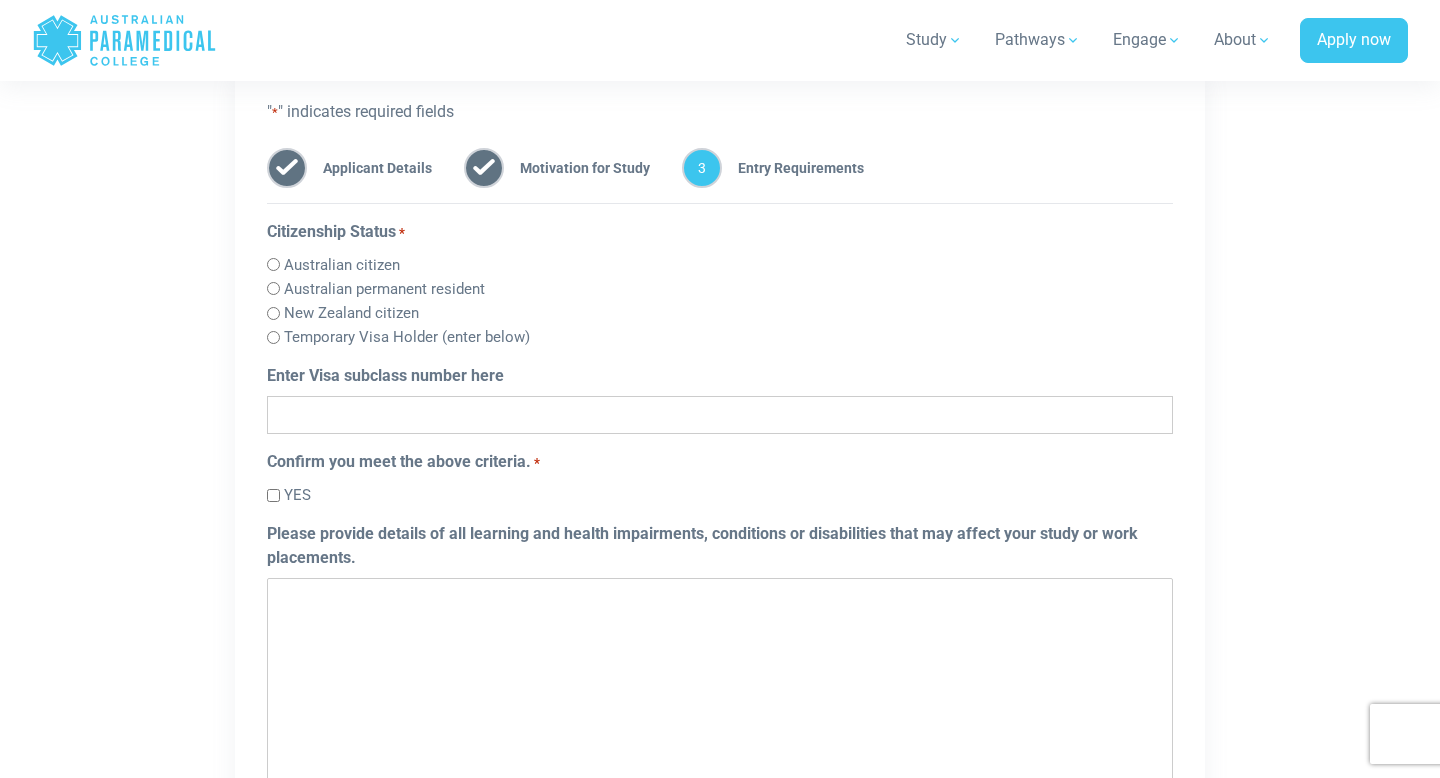 click on "Enter Visa subclass number here" at bounding box center (720, 415) 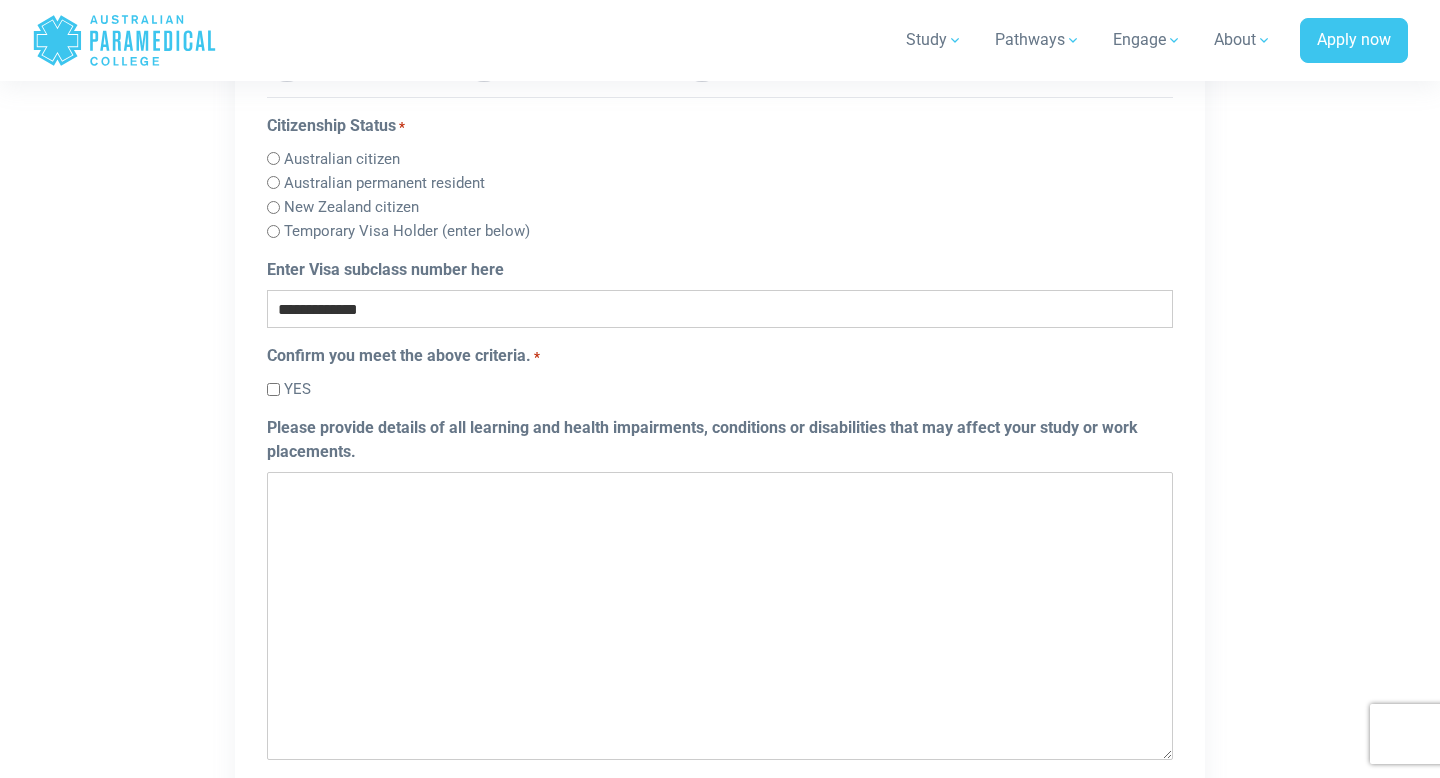scroll, scrollTop: 1332, scrollLeft: 0, axis: vertical 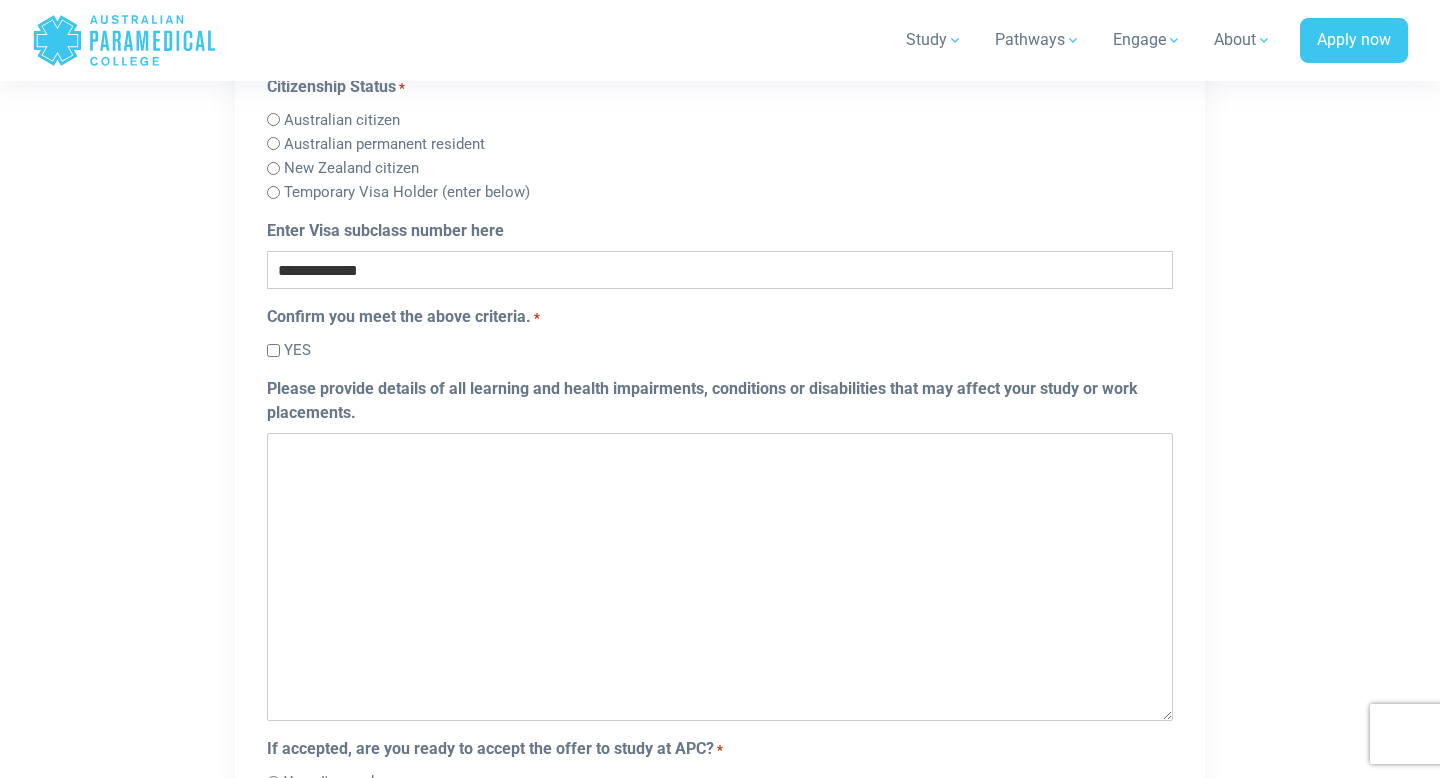 type on "**********" 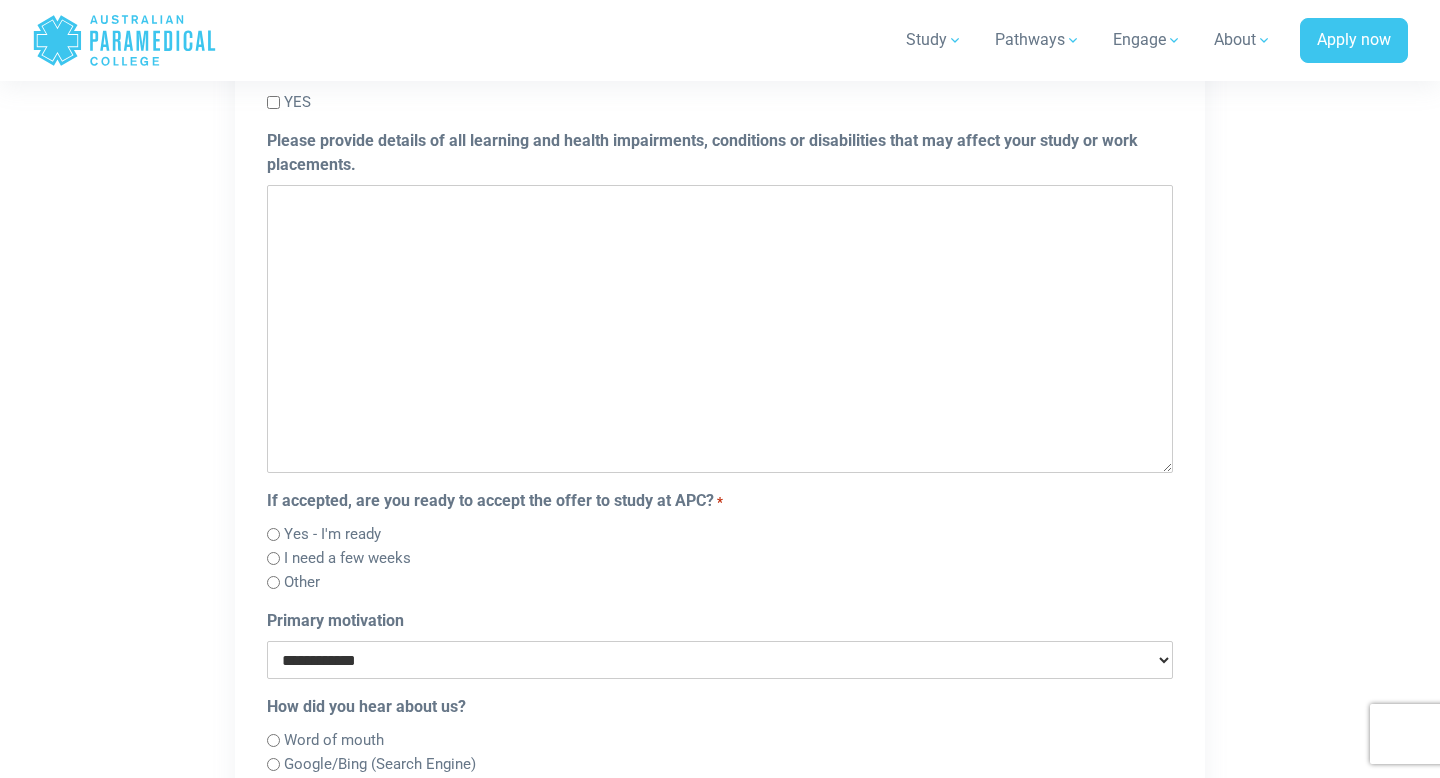 scroll, scrollTop: 1581, scrollLeft: 0, axis: vertical 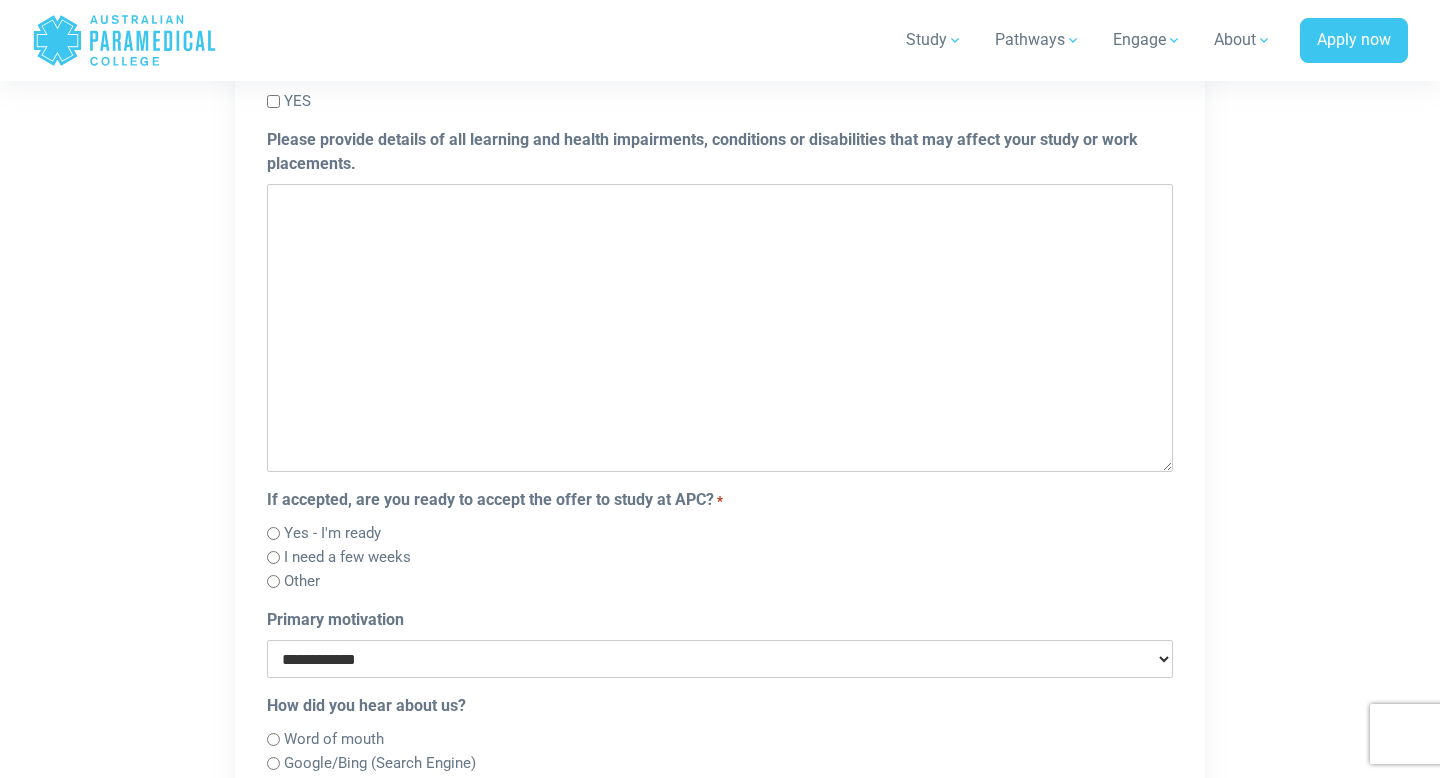 click on "Yes - I'm ready" at bounding box center (332, 533) 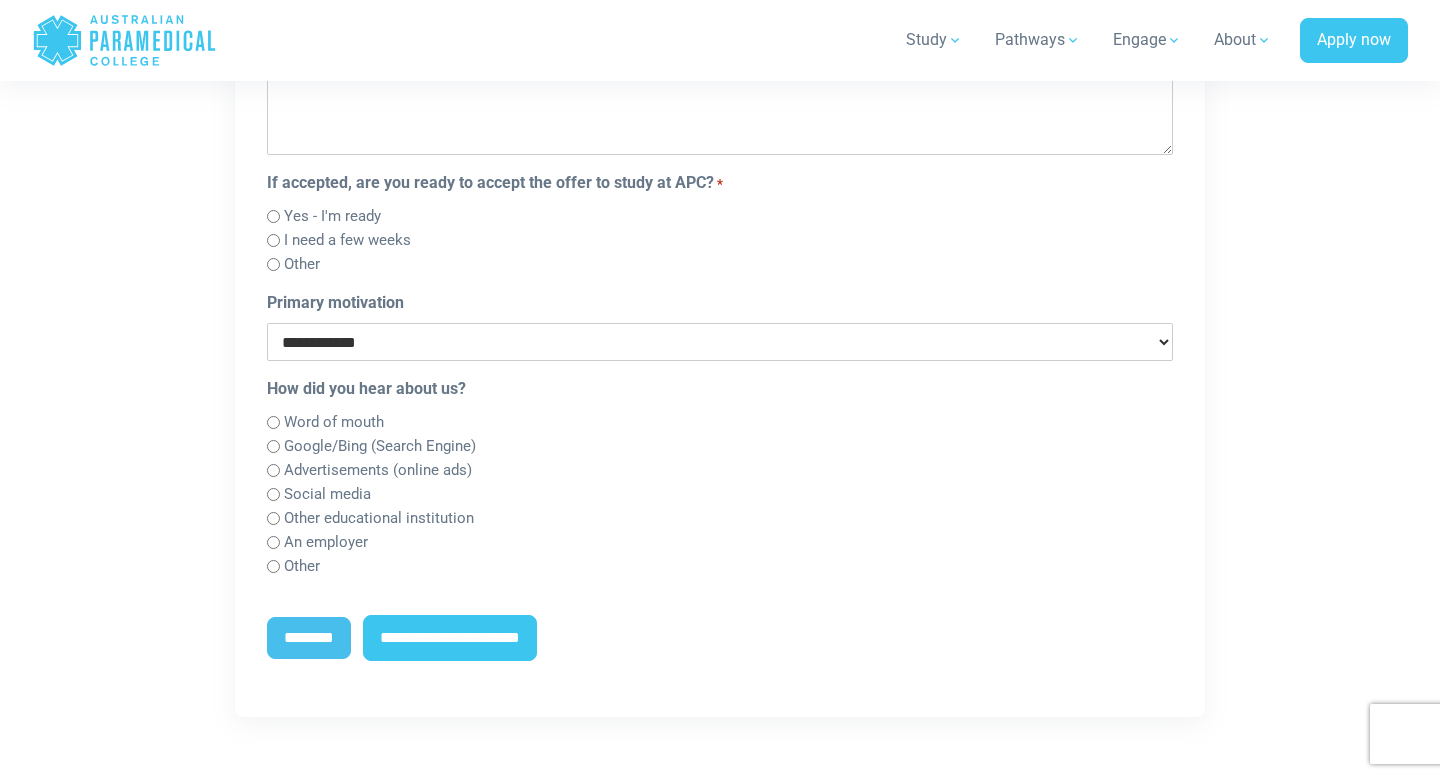 scroll, scrollTop: 1900, scrollLeft: 0, axis: vertical 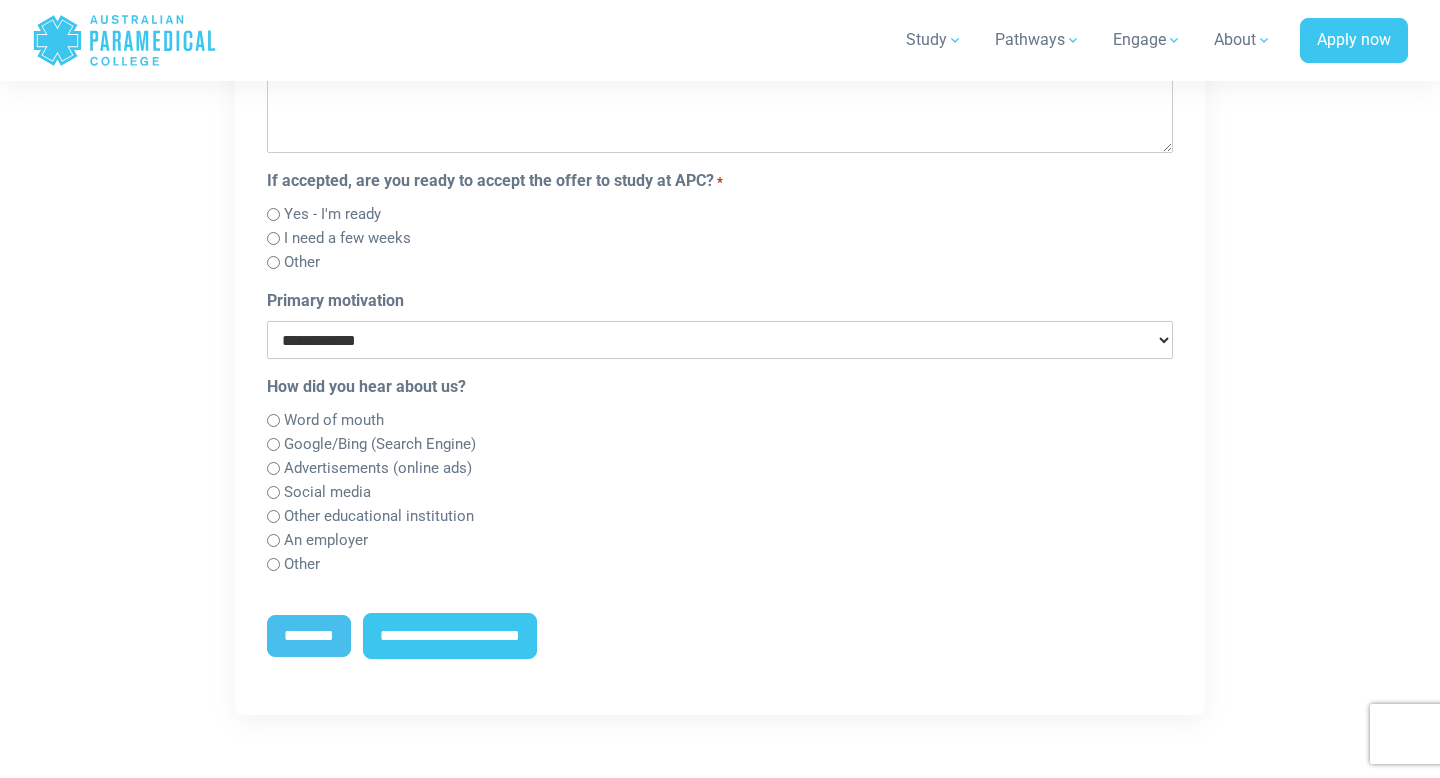 click on "Google/Bing (Search Engine)" at bounding box center [380, 444] 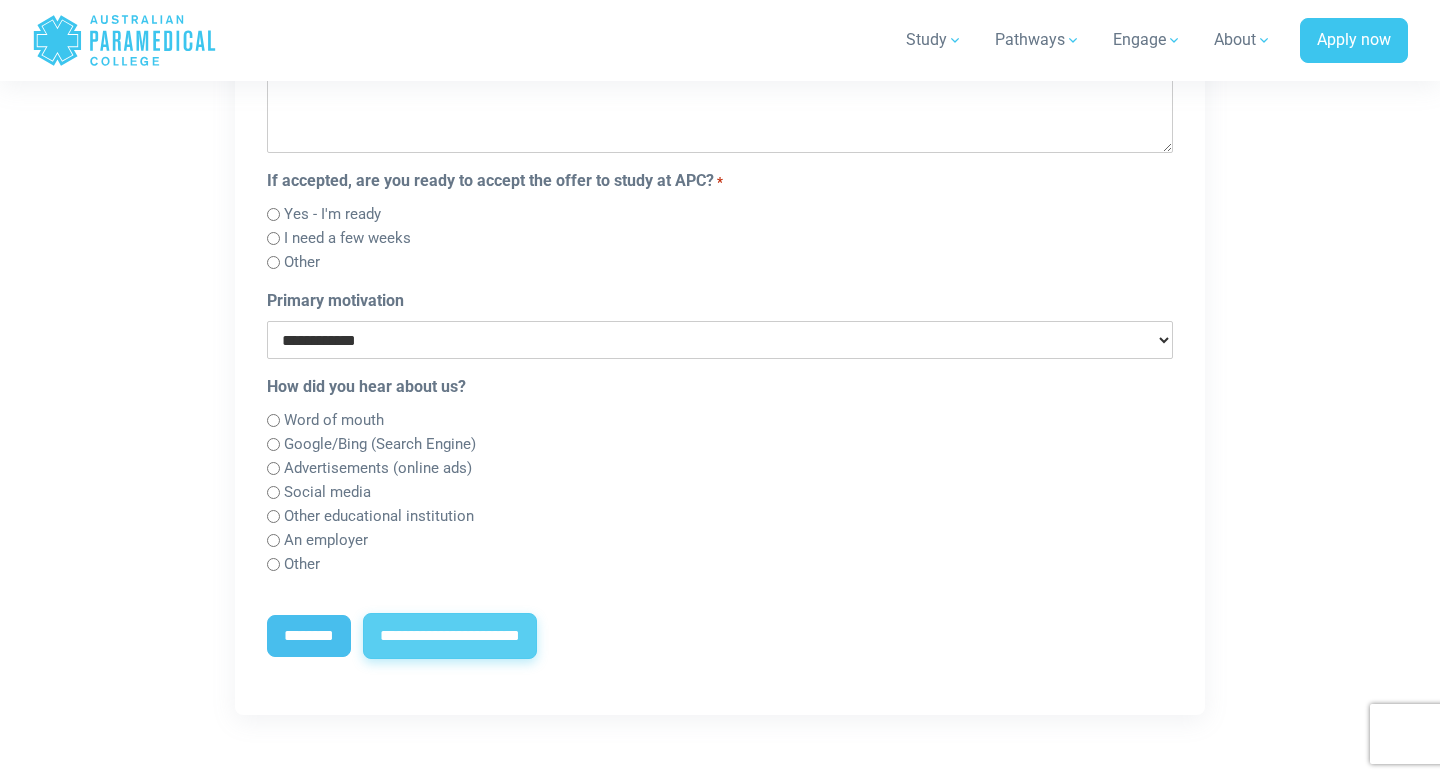 click on "**********" at bounding box center [450, 636] 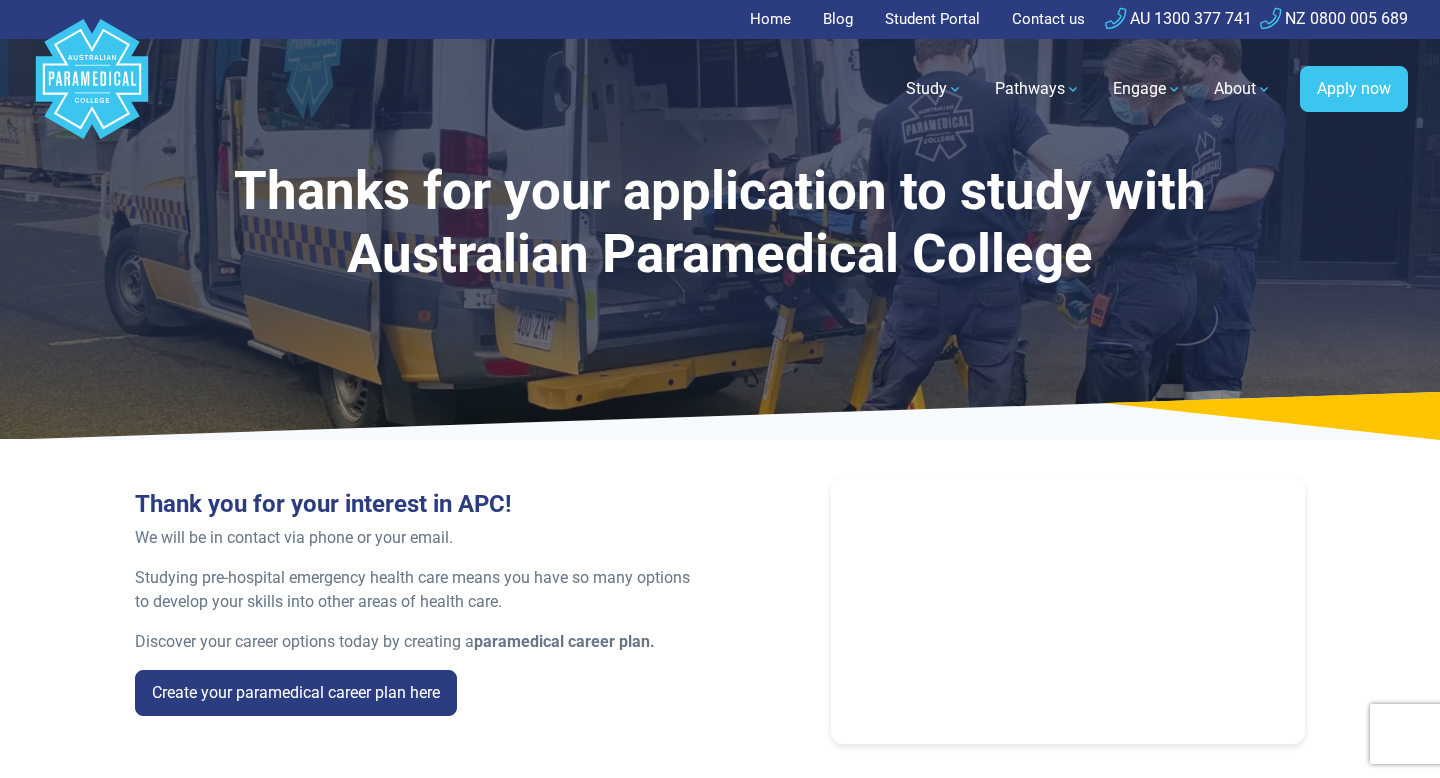 scroll, scrollTop: 0, scrollLeft: 0, axis: both 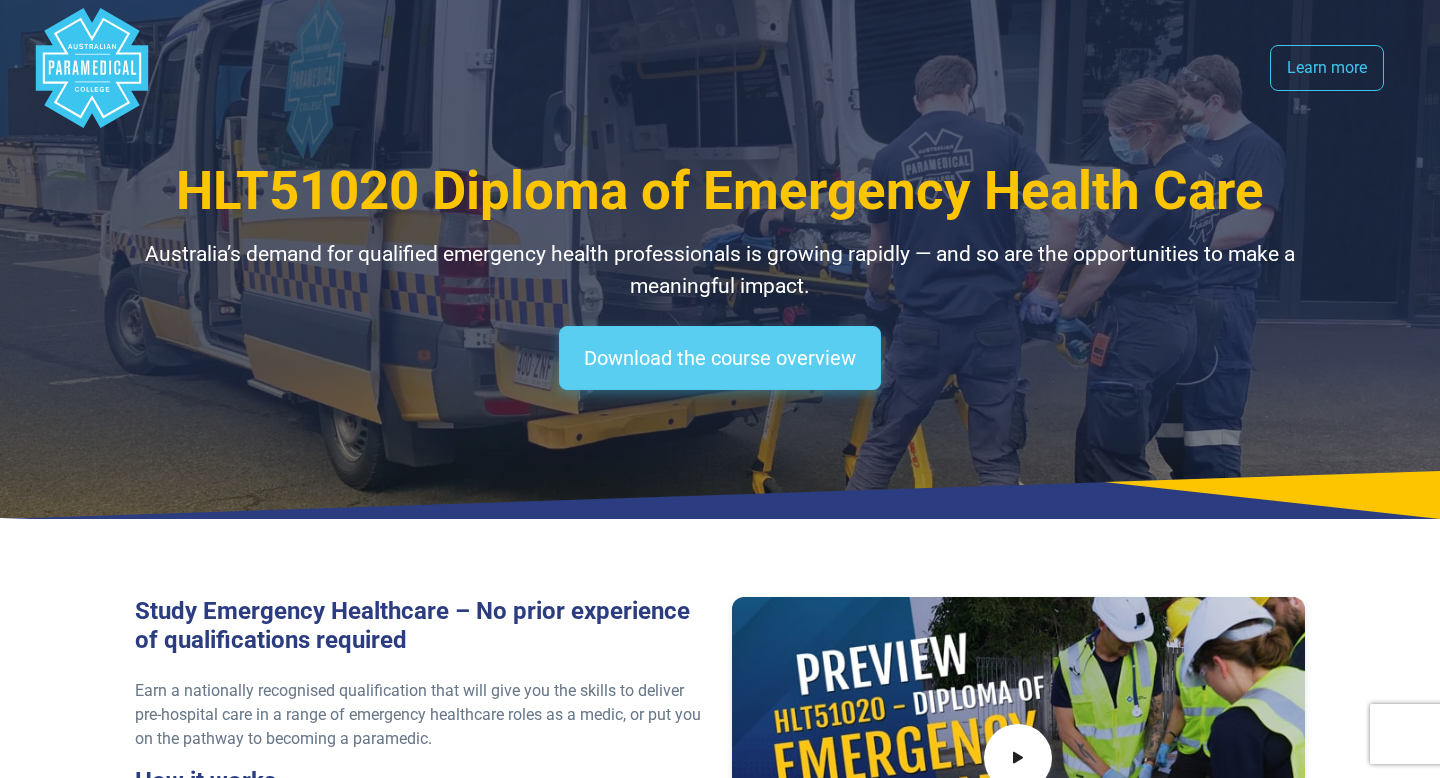 click on "Download the course overview" at bounding box center (720, 358) 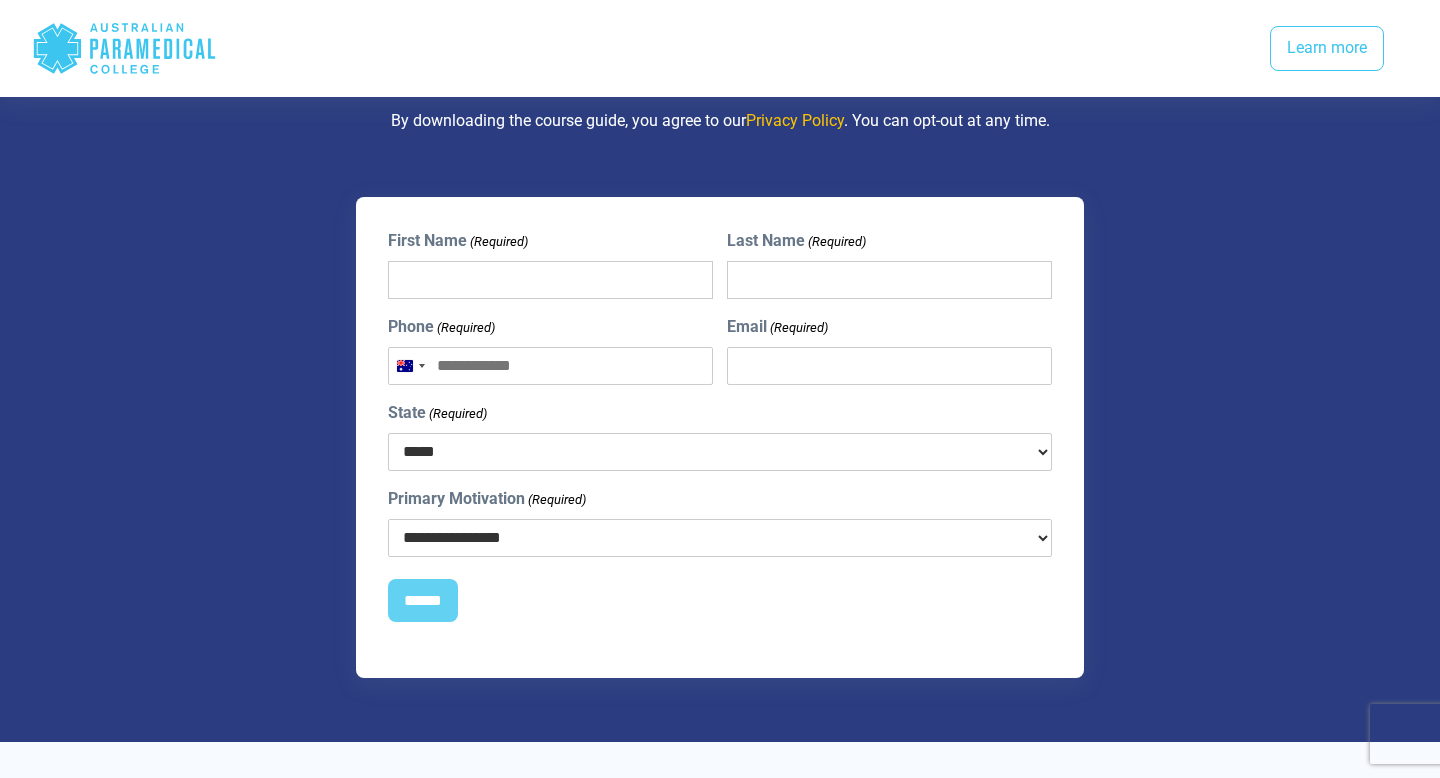 drag, startPoint x: 1396, startPoint y: 78, endPoint x: 1232, endPoint y: 34, distance: 169.79988 